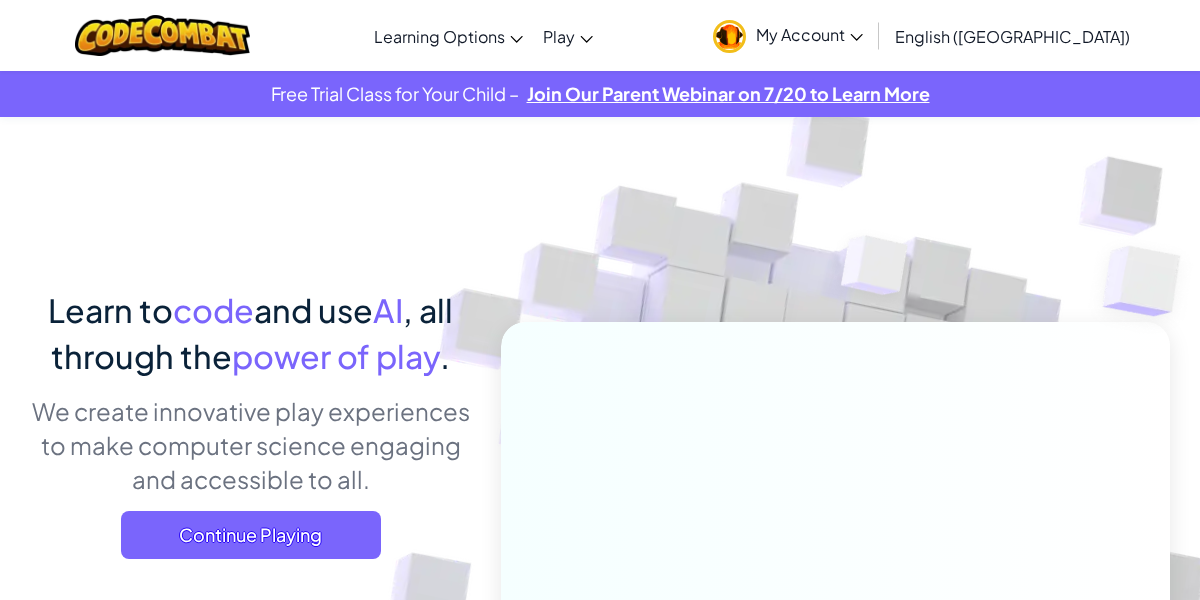 scroll, scrollTop: 0, scrollLeft: 0, axis: both 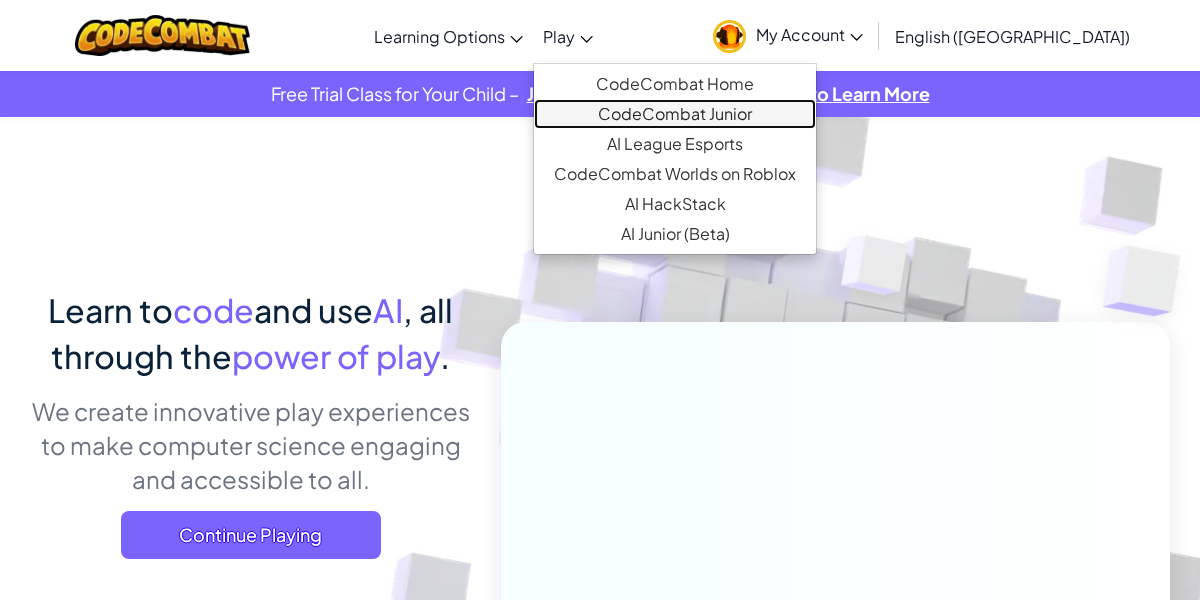 click on "CodeCombat Junior" at bounding box center (675, 114) 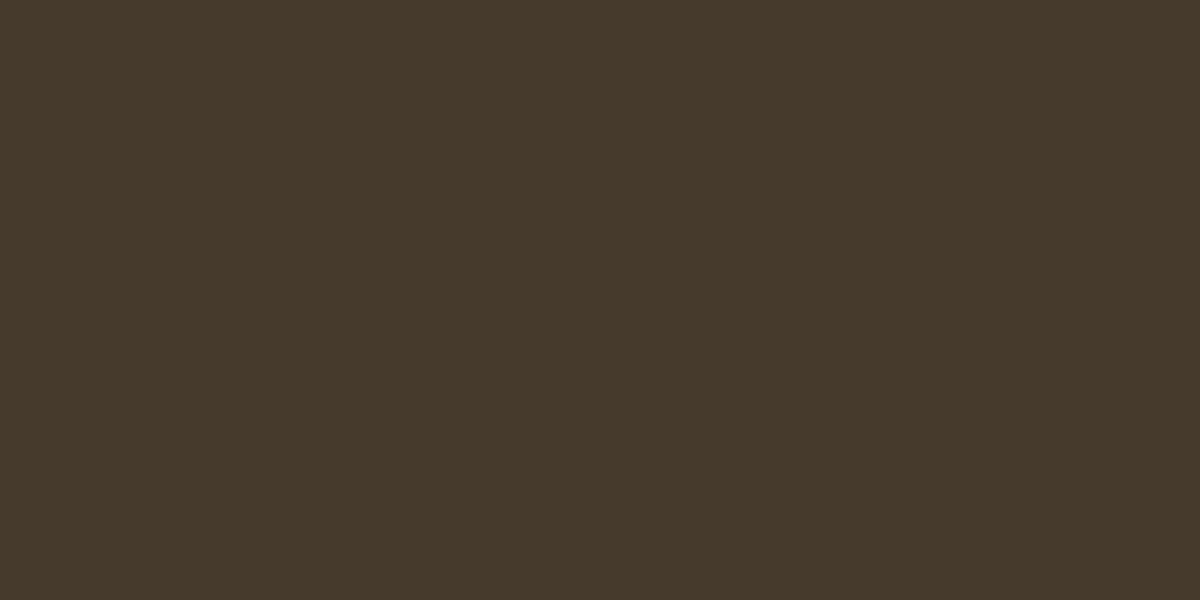 scroll, scrollTop: 0, scrollLeft: 0, axis: both 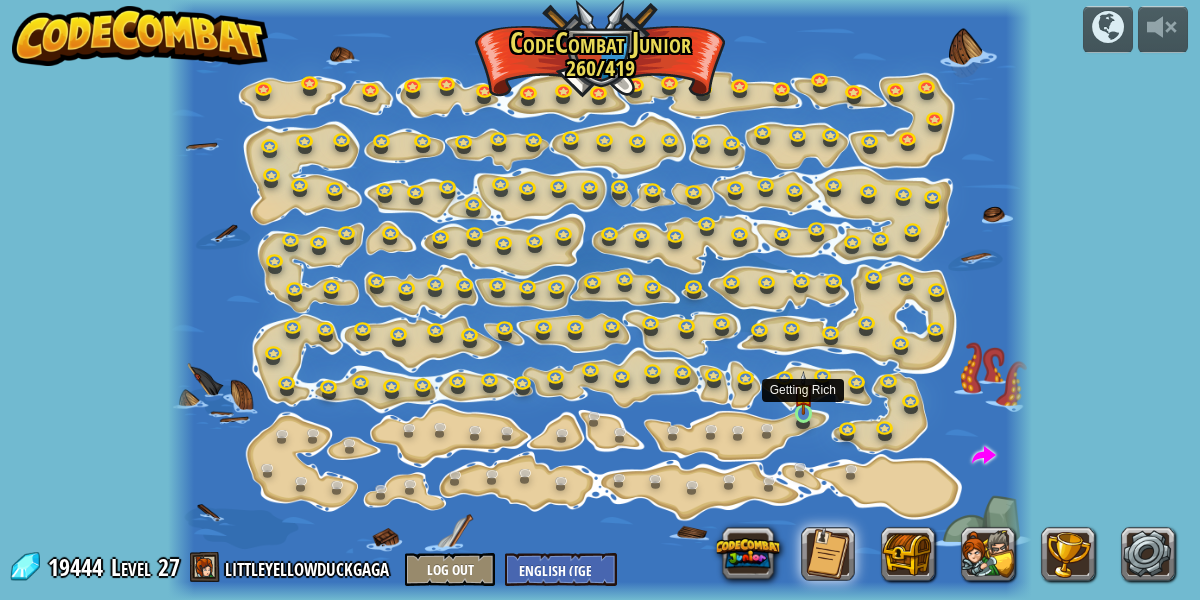 click at bounding box center [808, 417] 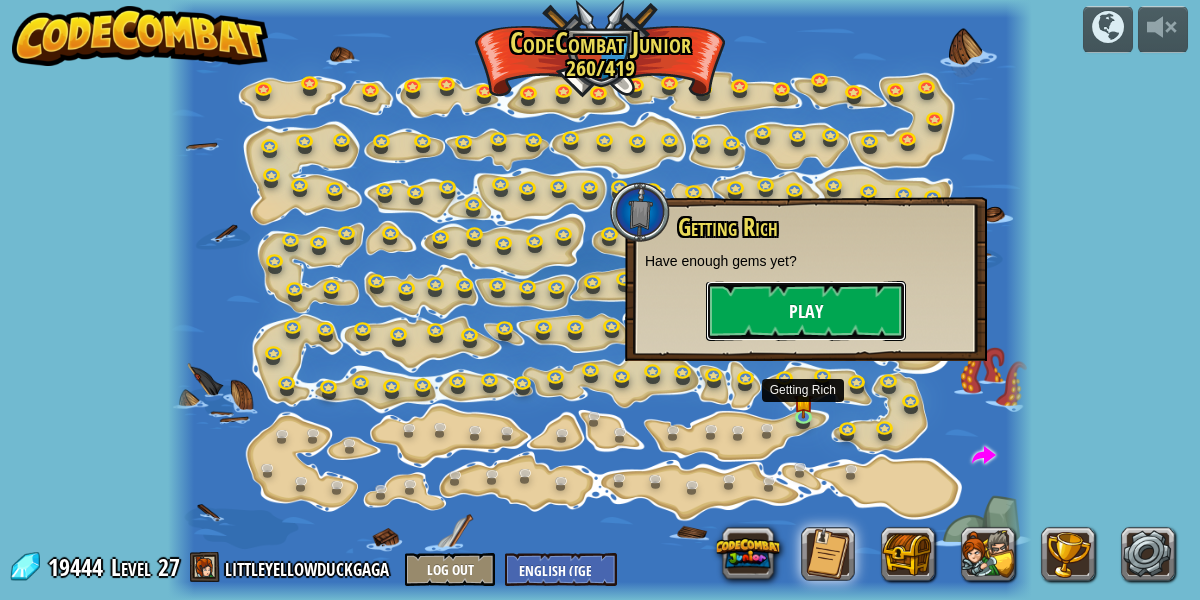 click on "Play" at bounding box center (806, 311) 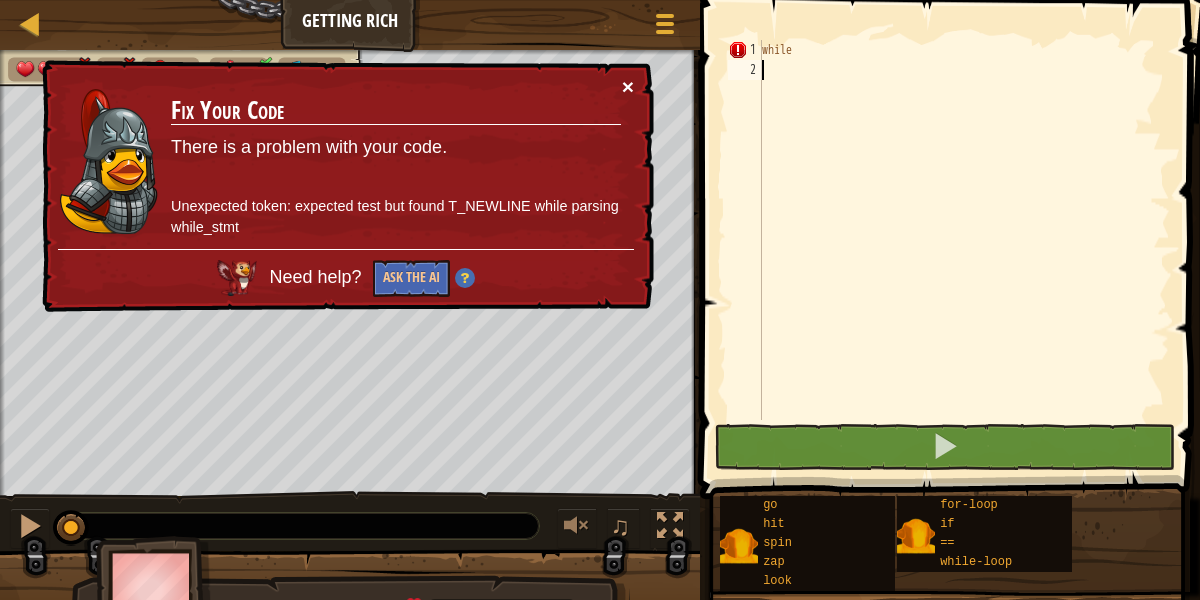 click on "×" at bounding box center [628, 86] 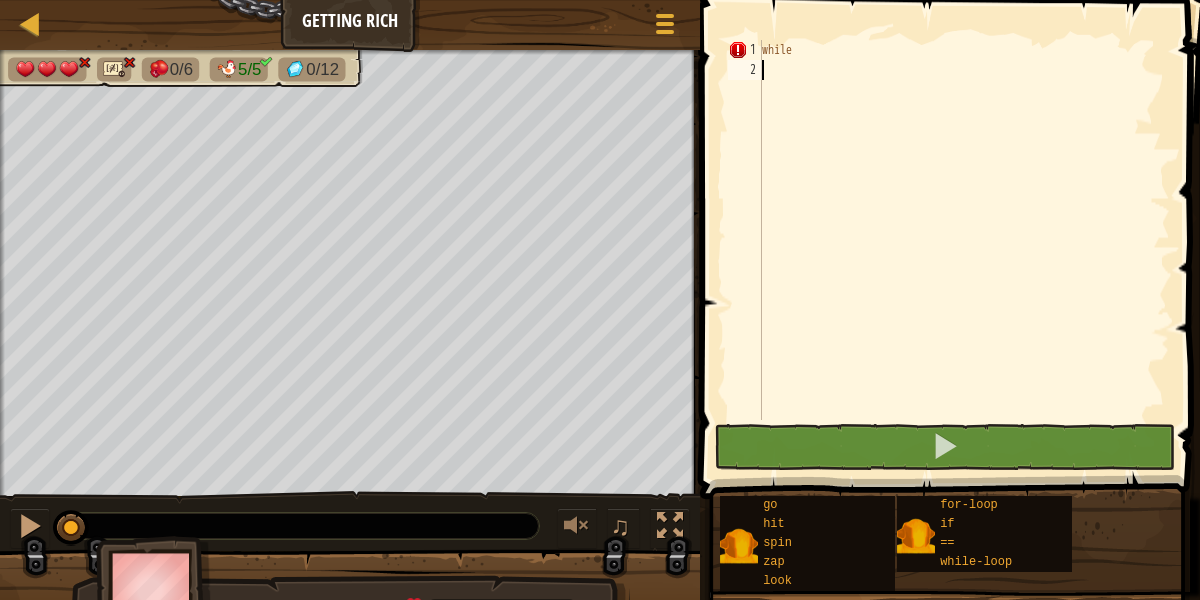 click on "while" at bounding box center (964, 250) 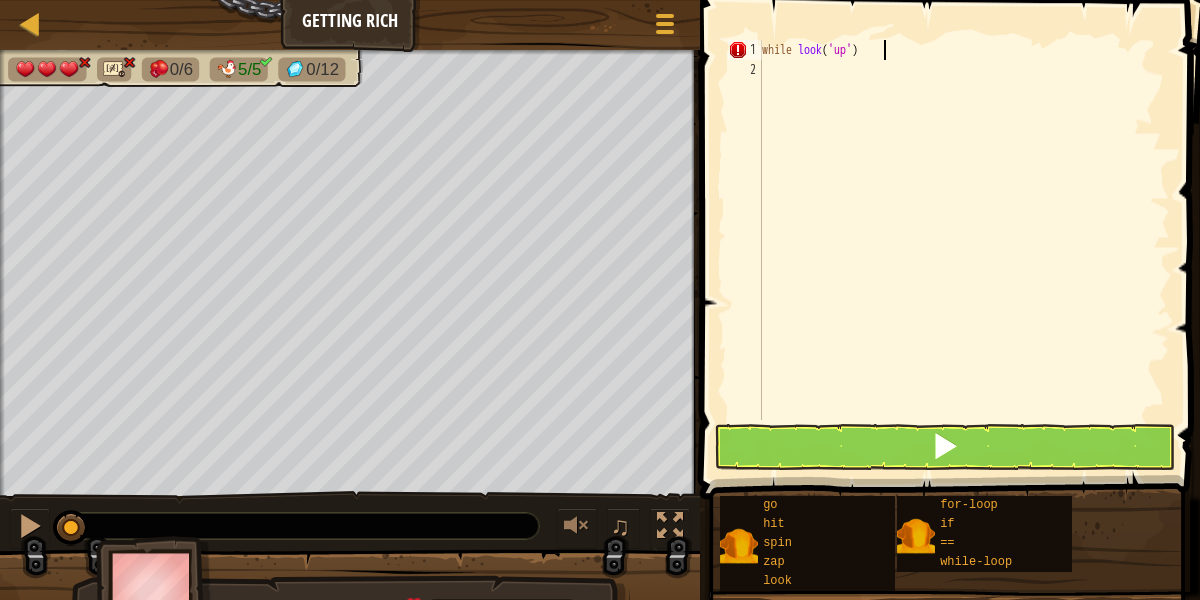 scroll, scrollTop: 9, scrollLeft: 11, axis: both 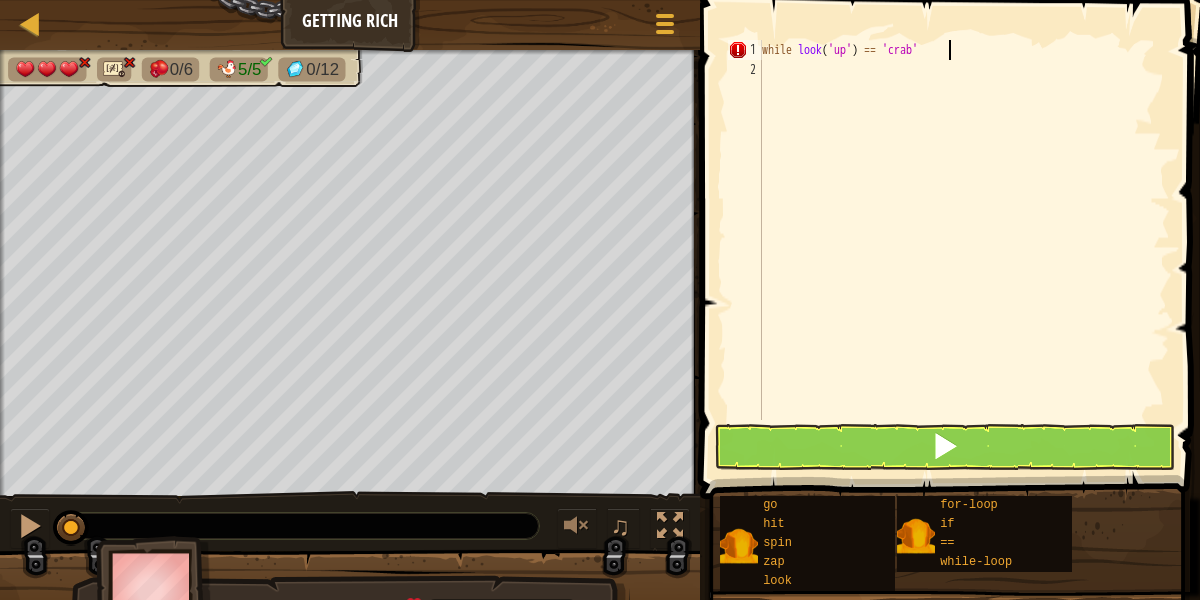 type on "while look('up') == 'crab':" 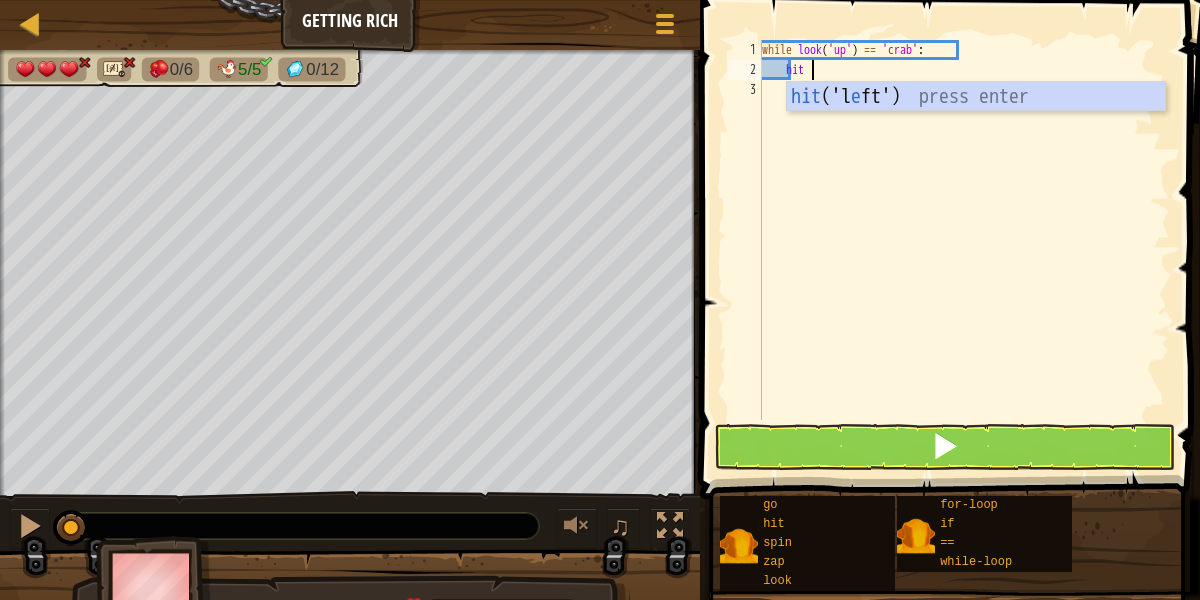 scroll, scrollTop: 9, scrollLeft: 3, axis: both 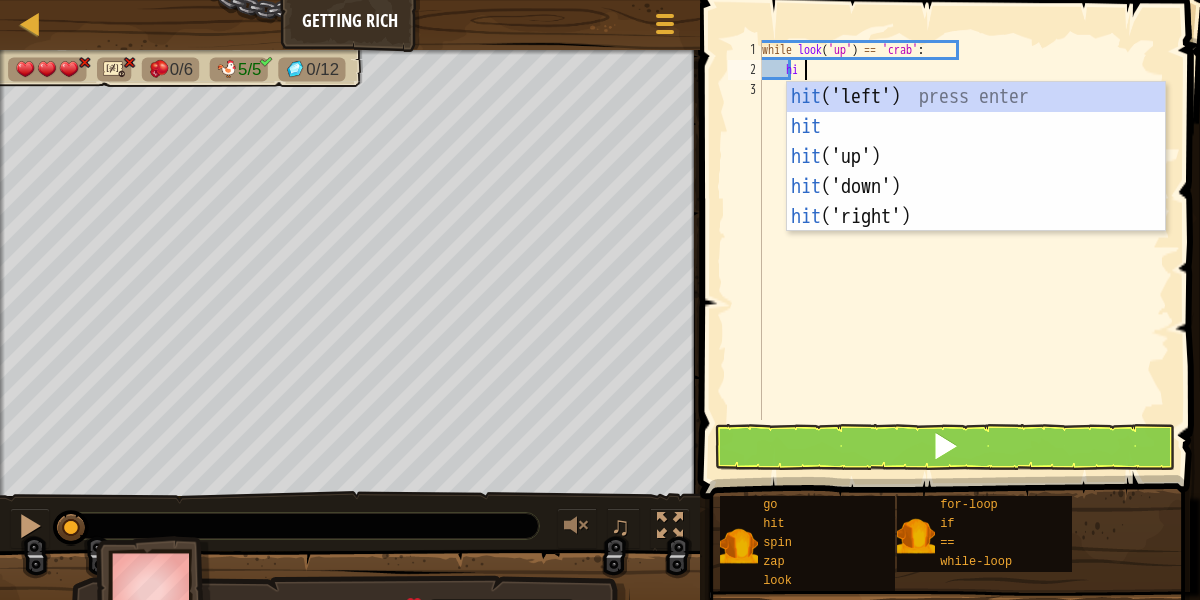 type on "h" 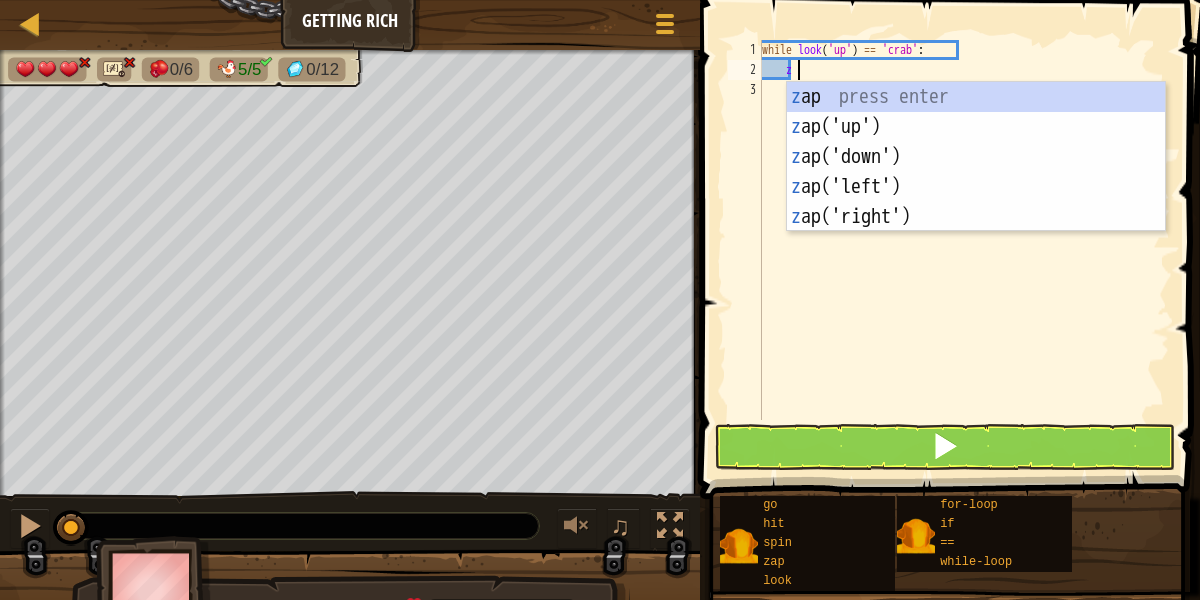 scroll, scrollTop: 9, scrollLeft: 3, axis: both 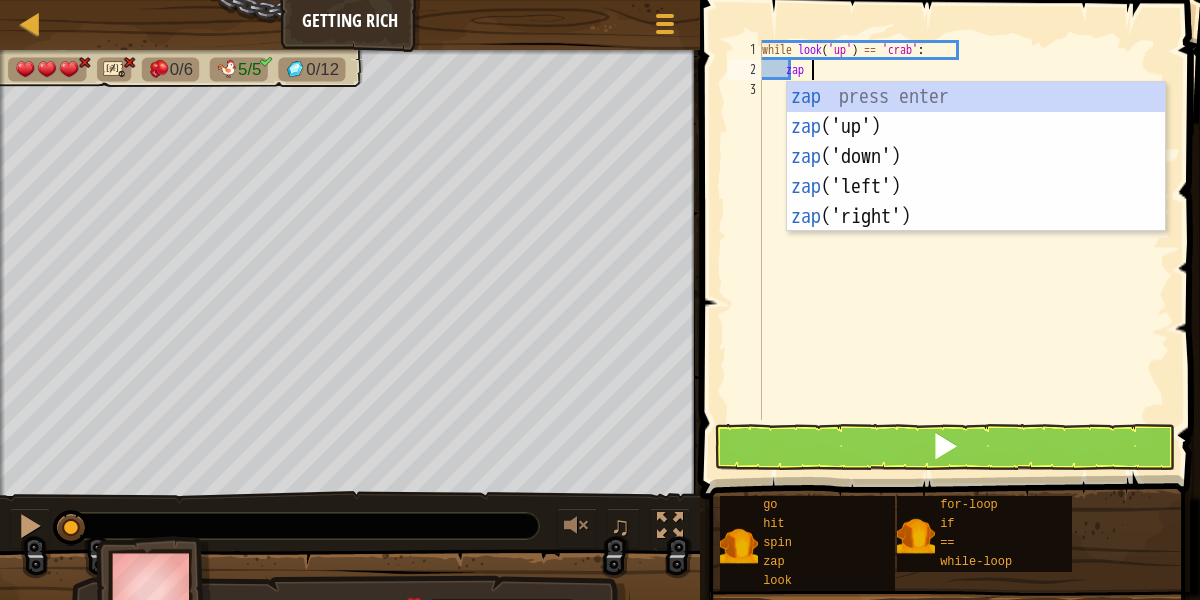 type on "zapup" 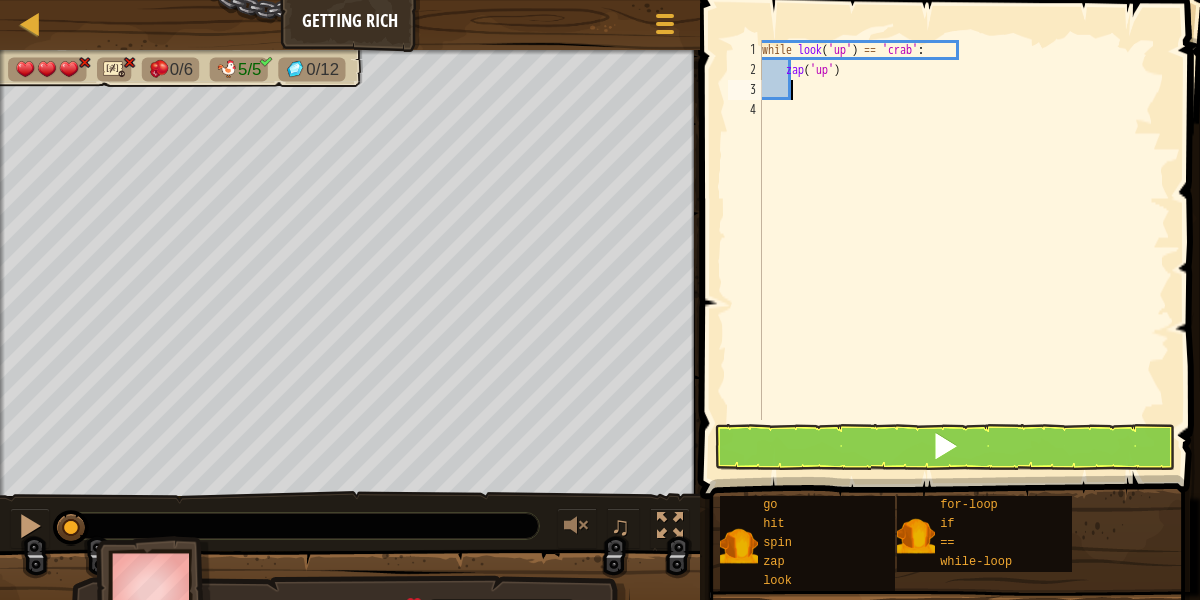 scroll, scrollTop: 9, scrollLeft: 2, axis: both 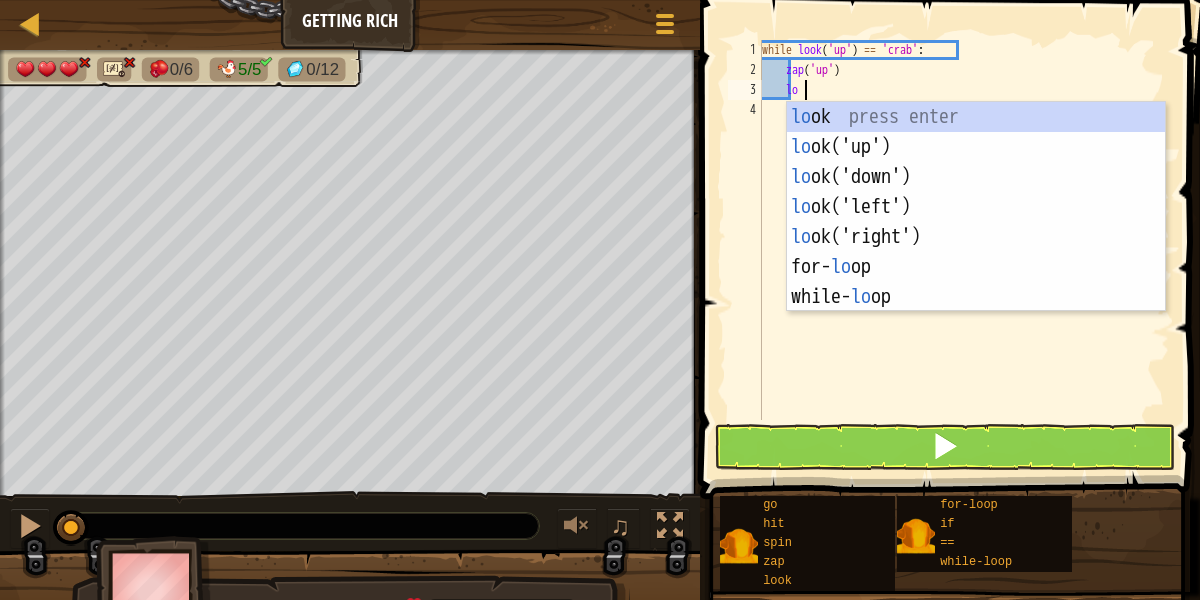 type on "l" 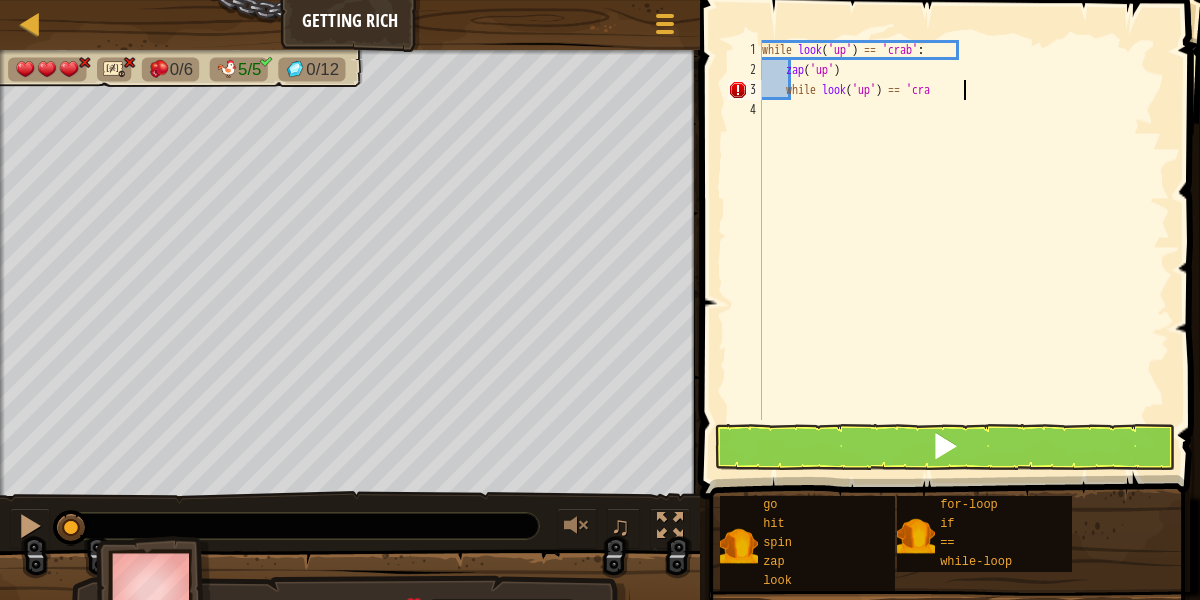 scroll, scrollTop: 9, scrollLeft: 17, axis: both 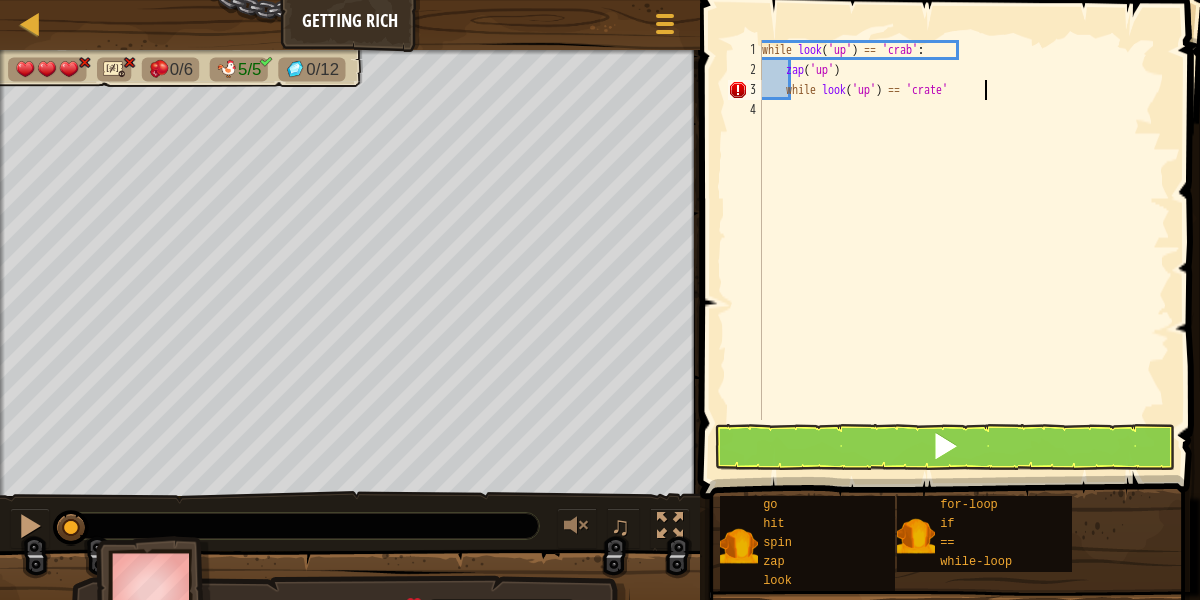 type on "while look('up') == 'crate':" 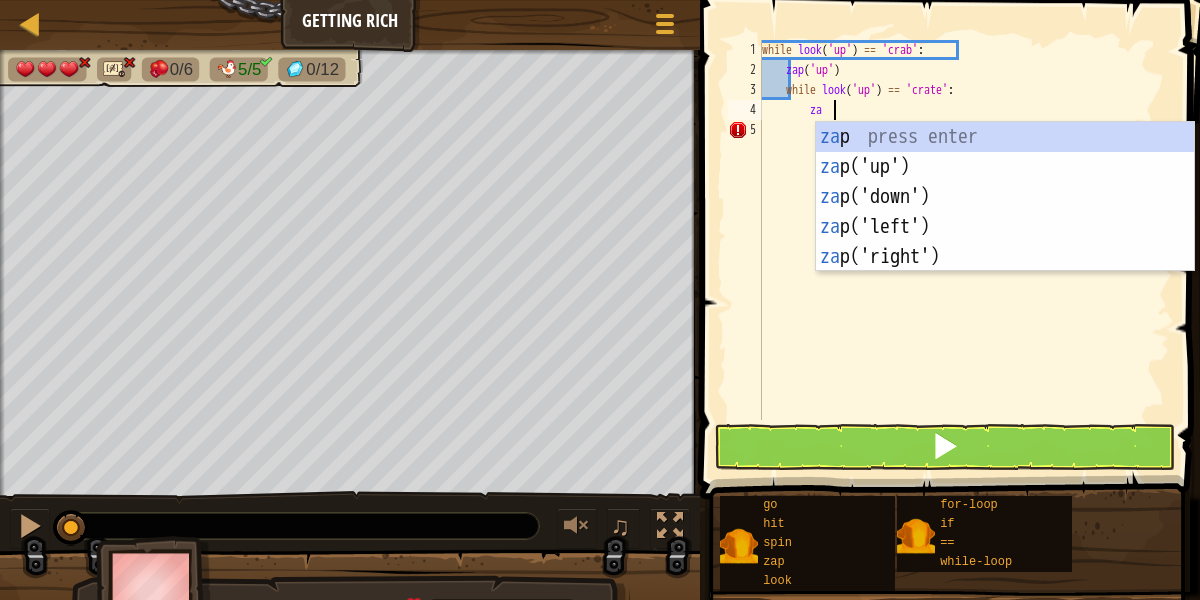 scroll, scrollTop: 9, scrollLeft: 6, axis: both 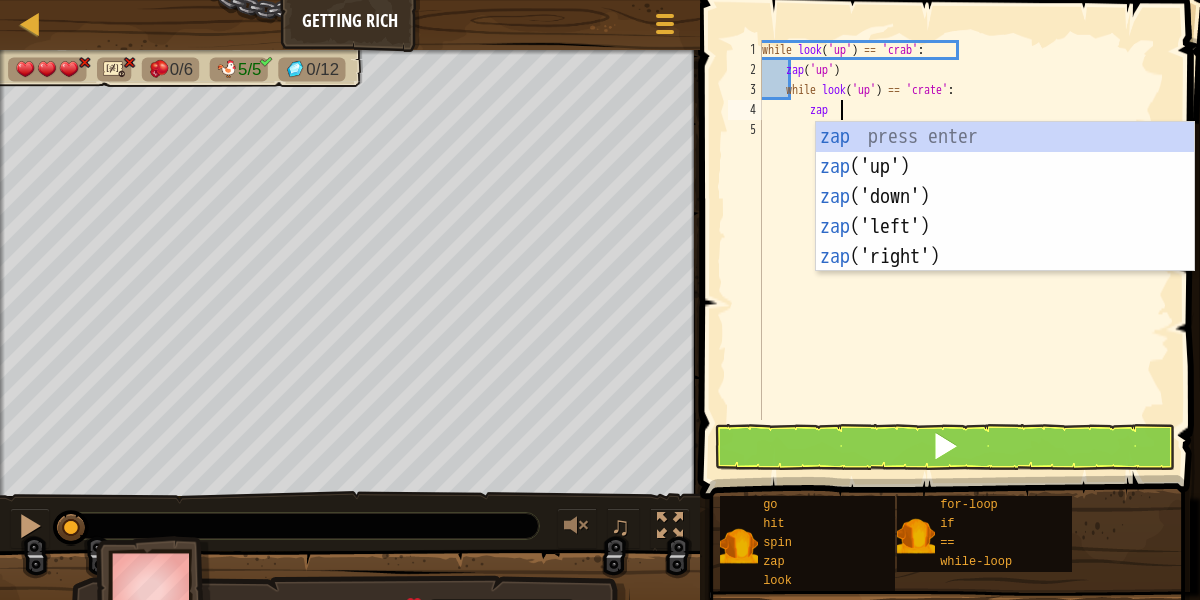 type on "zapup" 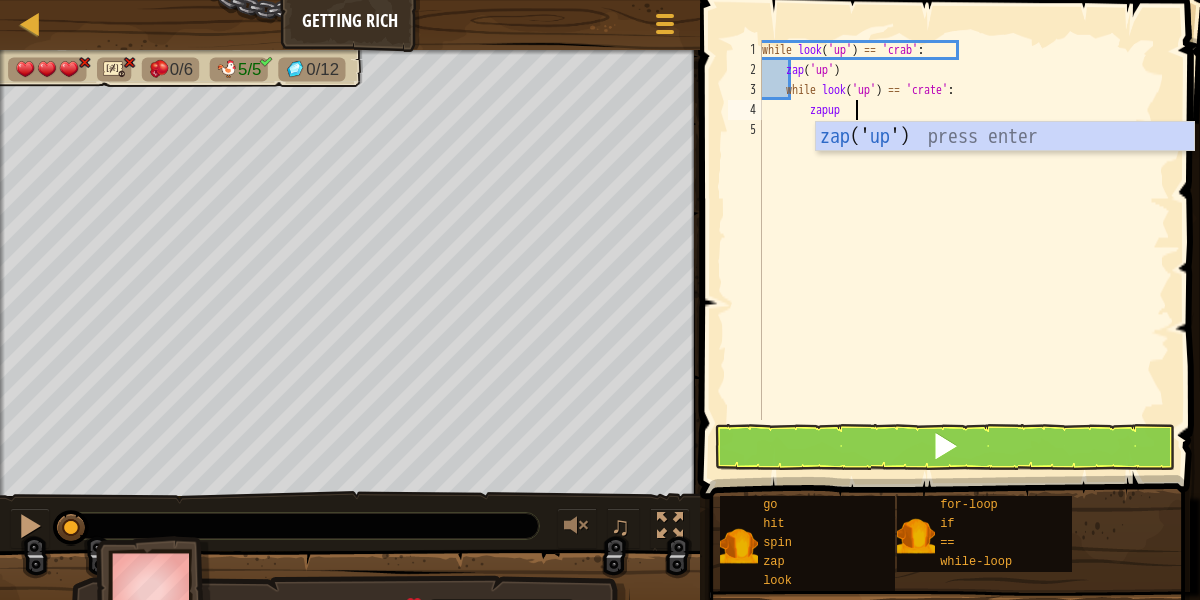 scroll, scrollTop: 9, scrollLeft: 4, axis: both 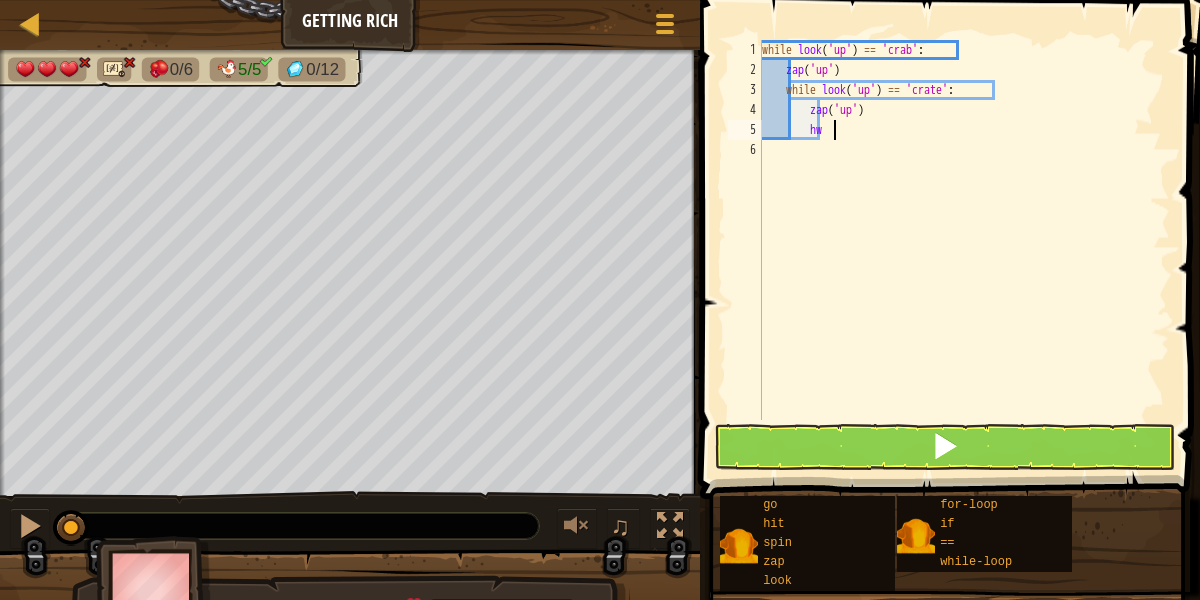 type on "h" 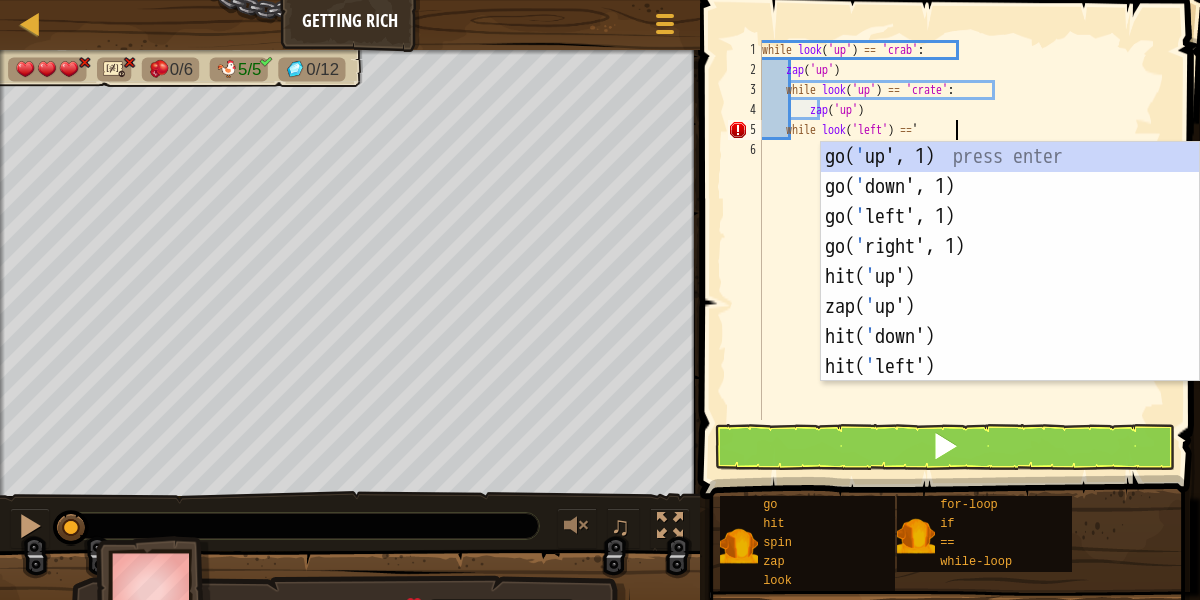 scroll, scrollTop: 9, scrollLeft: 15, axis: both 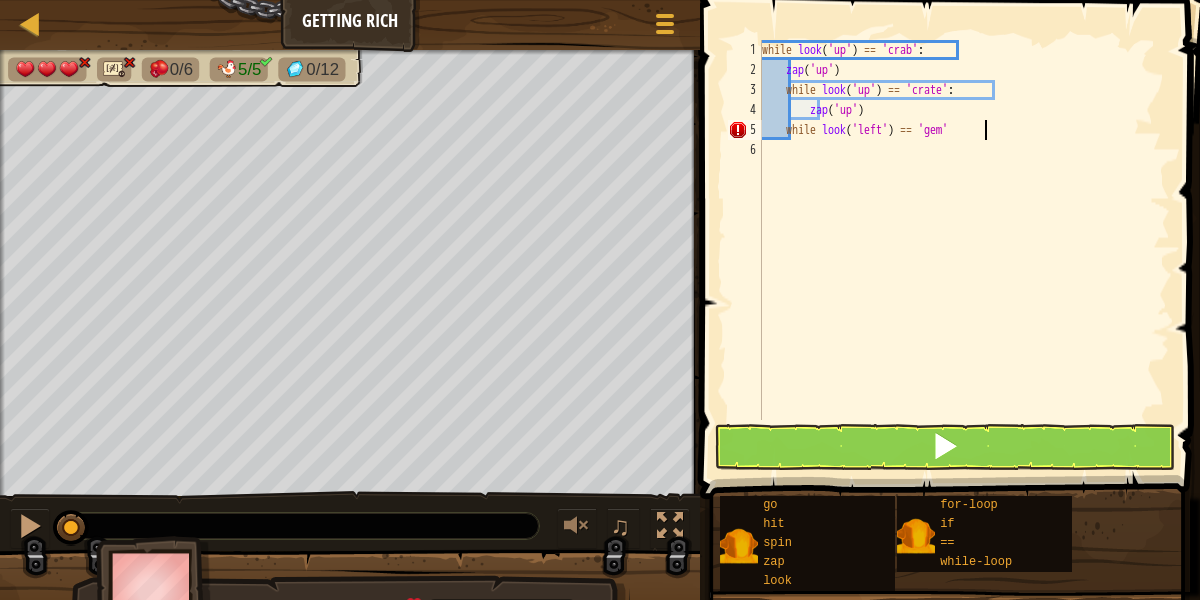 type on "while look('left') == 'gem':" 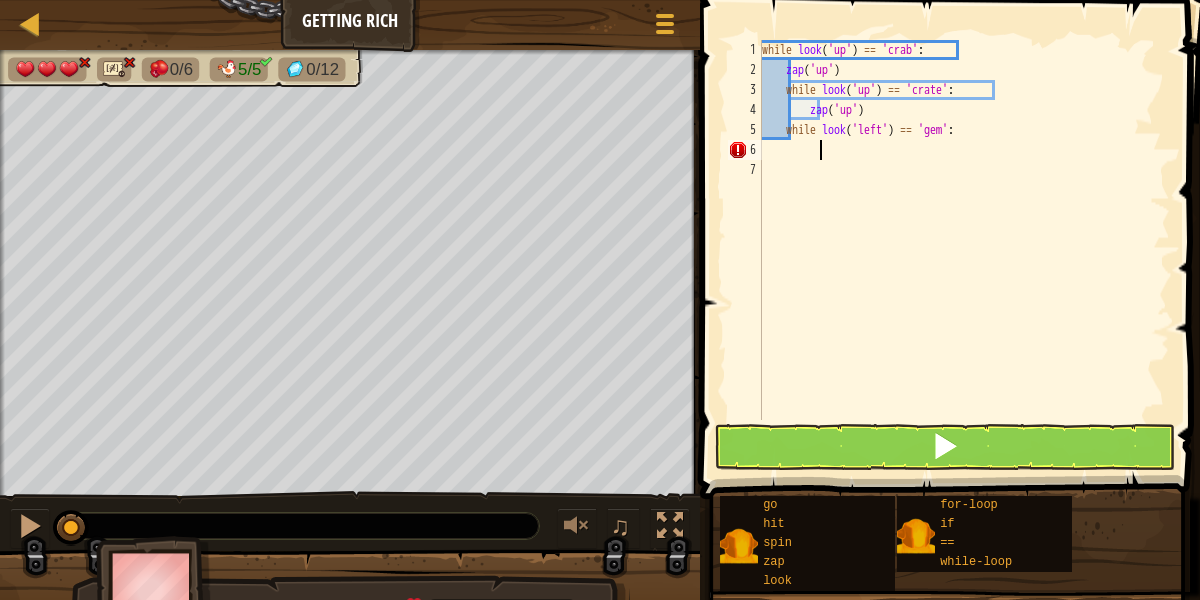 scroll, scrollTop: 9, scrollLeft: 4, axis: both 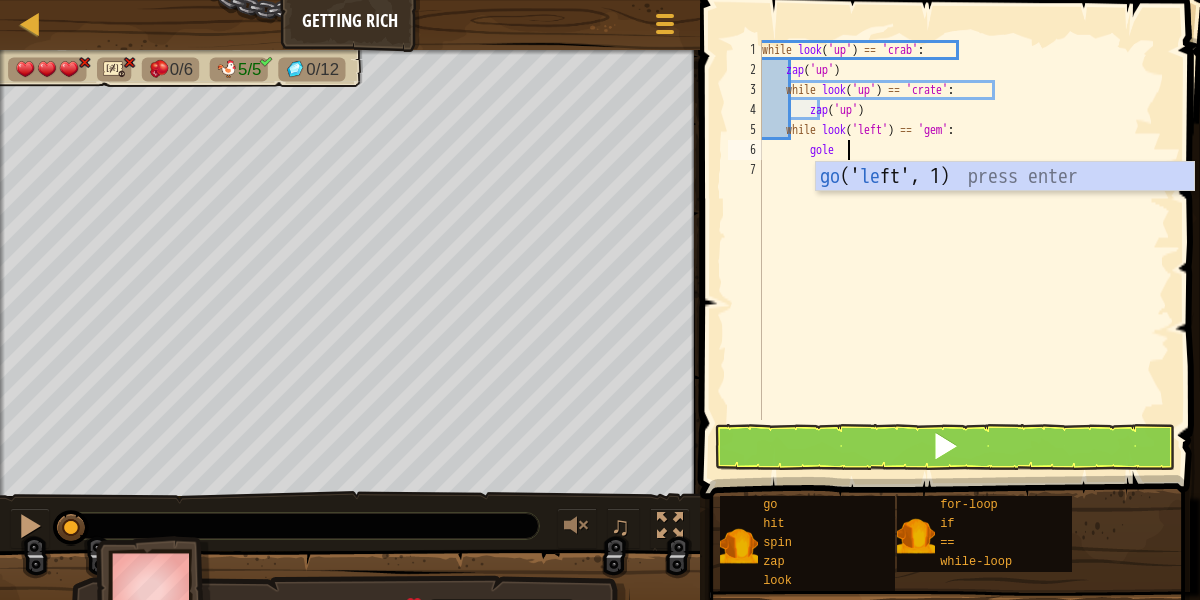 type on "goleft" 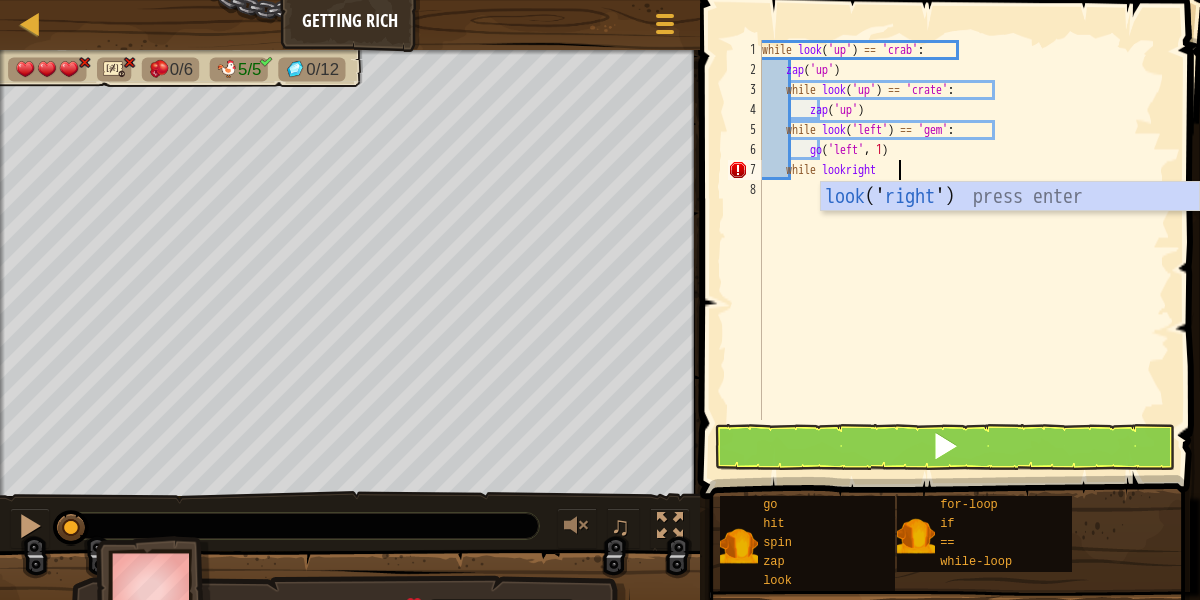 scroll, scrollTop: 9, scrollLeft: 11, axis: both 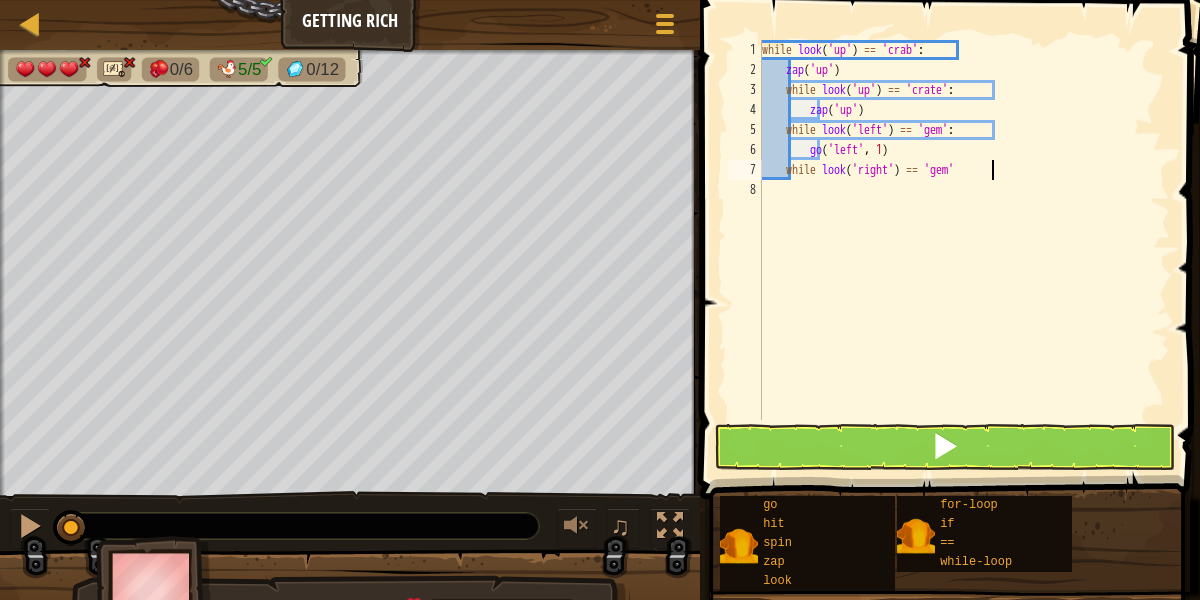 type on "while look('right') == 'gem':" 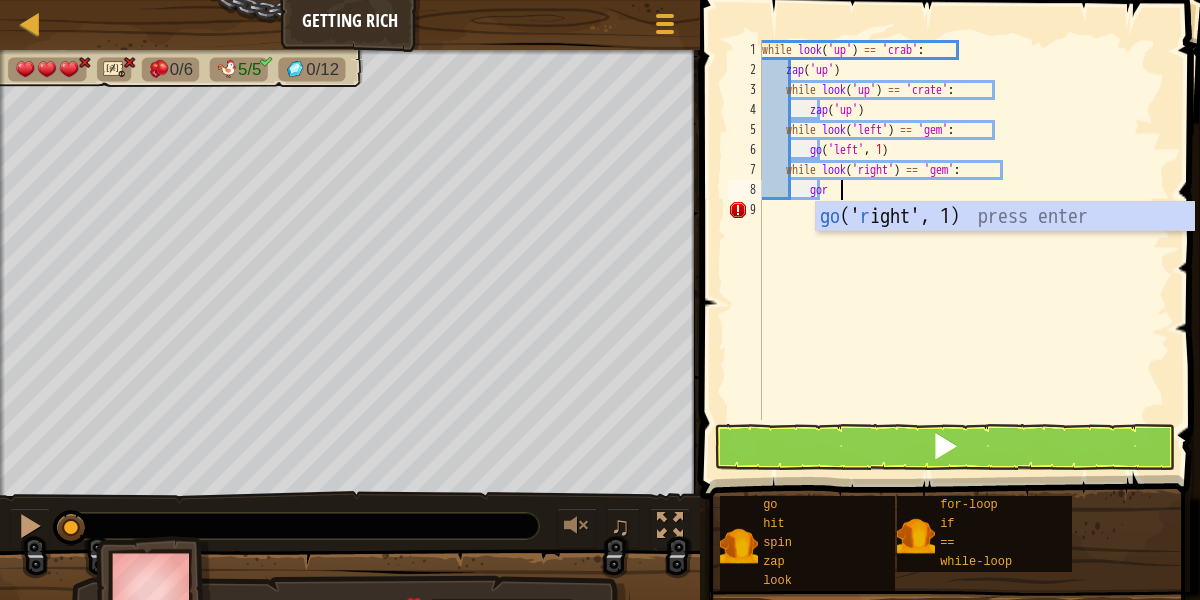 type on "goright" 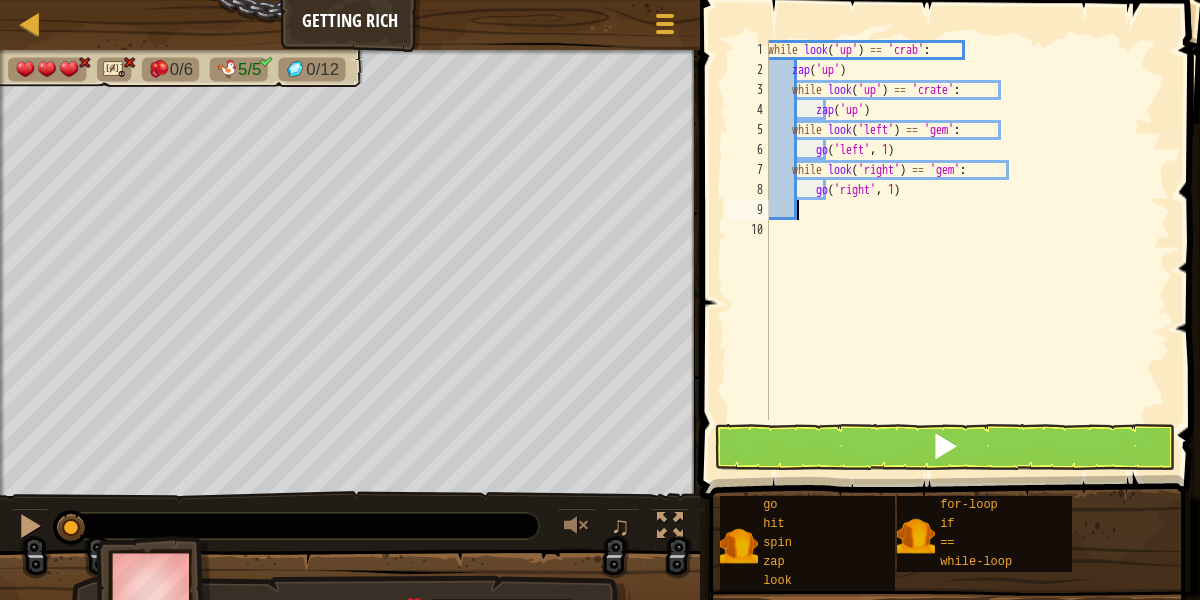 scroll, scrollTop: 9, scrollLeft: 0, axis: vertical 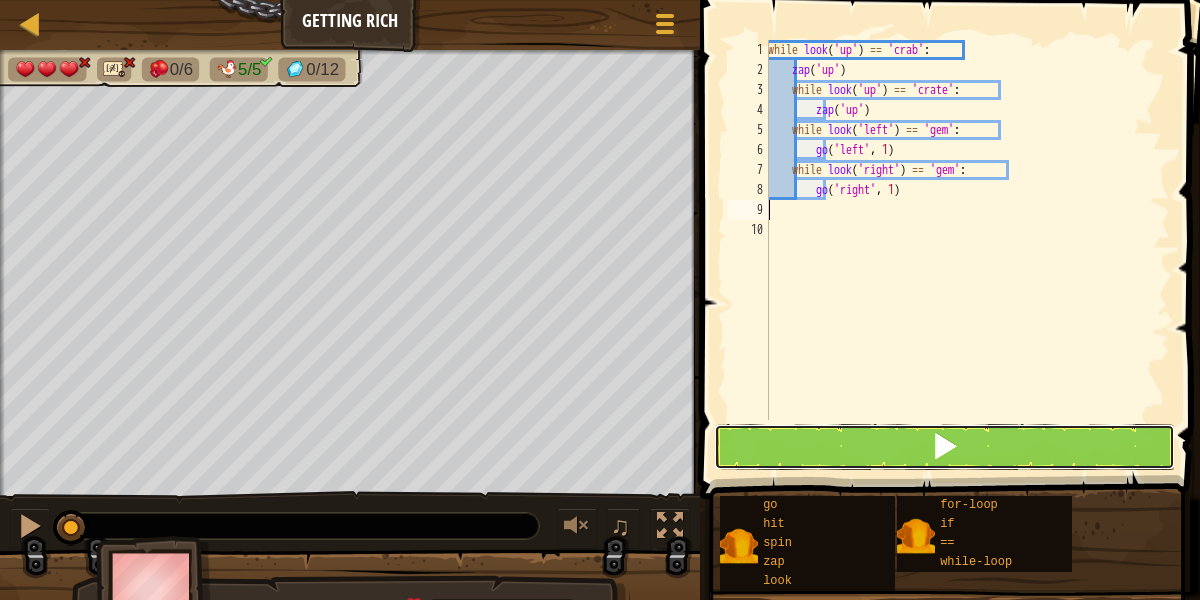 click at bounding box center (945, 447) 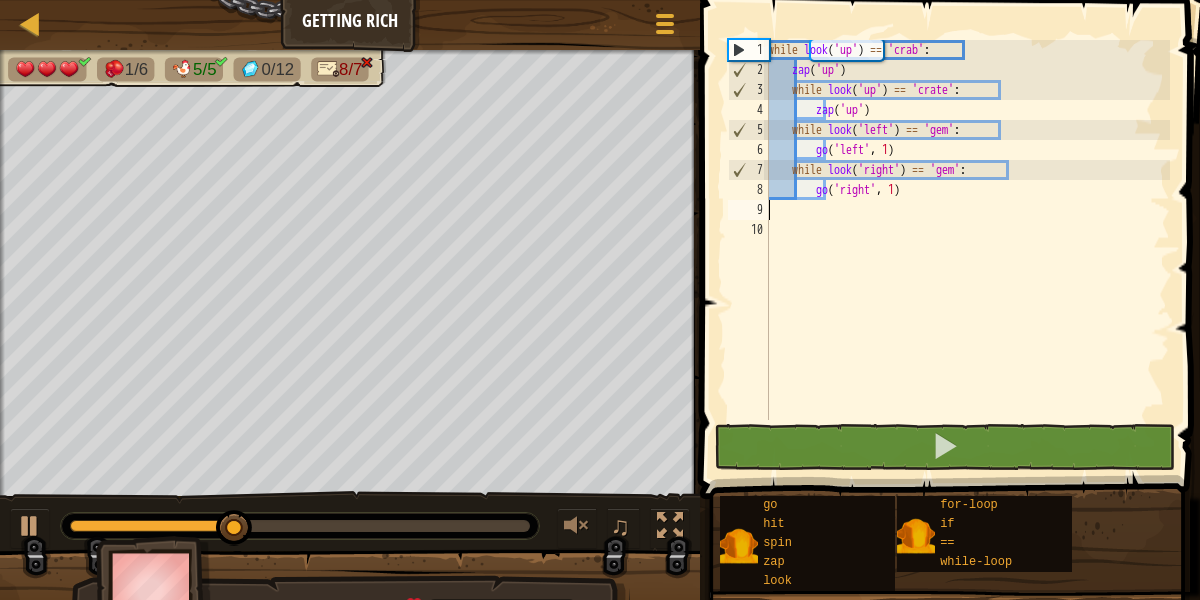 click on "while   look ( 'up' )   ==   'crab' :      zap ( 'up' )      while   look ( 'up' )   ==   'crate' :          zap ( 'up' )      while   look ( 'left' )   ==   'gem' :          go ( 'left' ,   1 )      while   look ( 'right' )   ==   'gem' :          go ( 'right' ,   1 )" at bounding box center (967, 250) 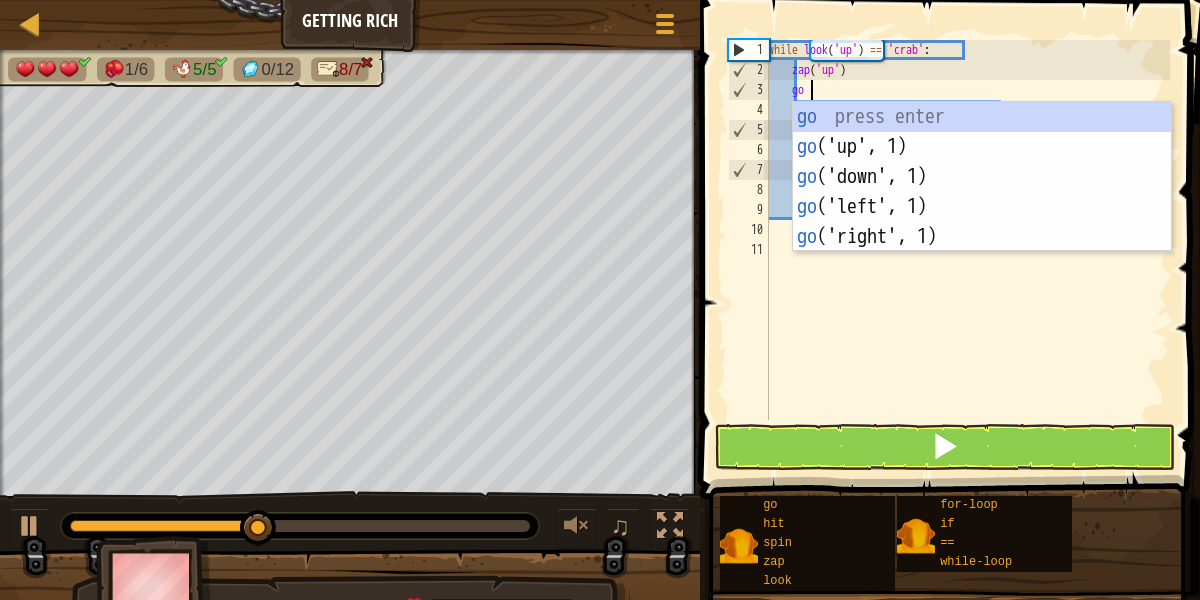 type on "goup" 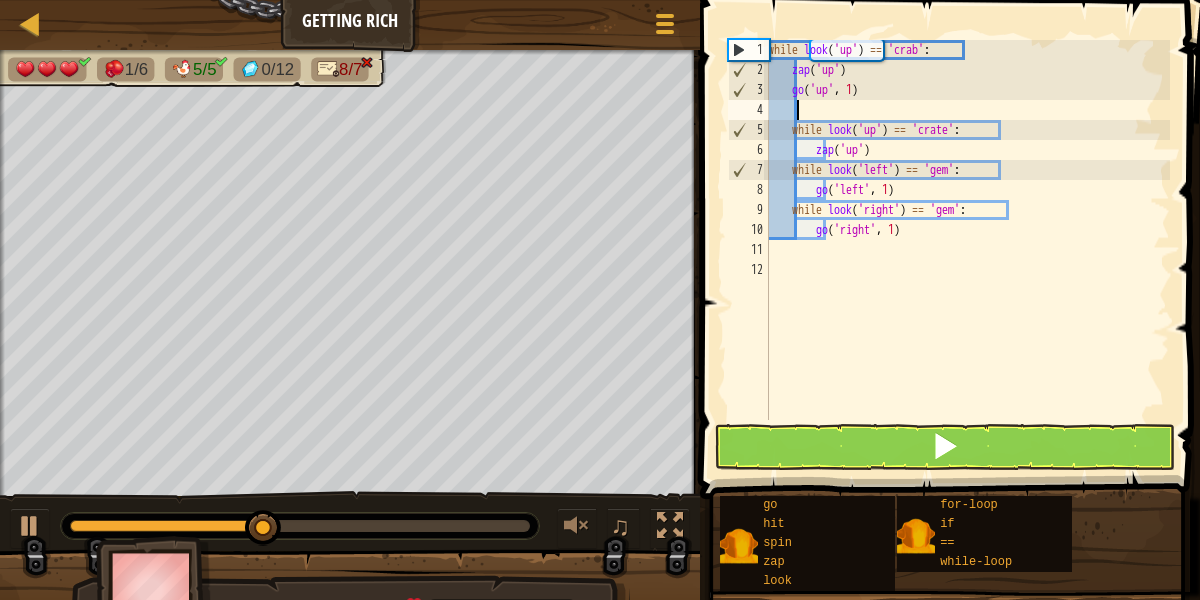 scroll, scrollTop: 9, scrollLeft: 0, axis: vertical 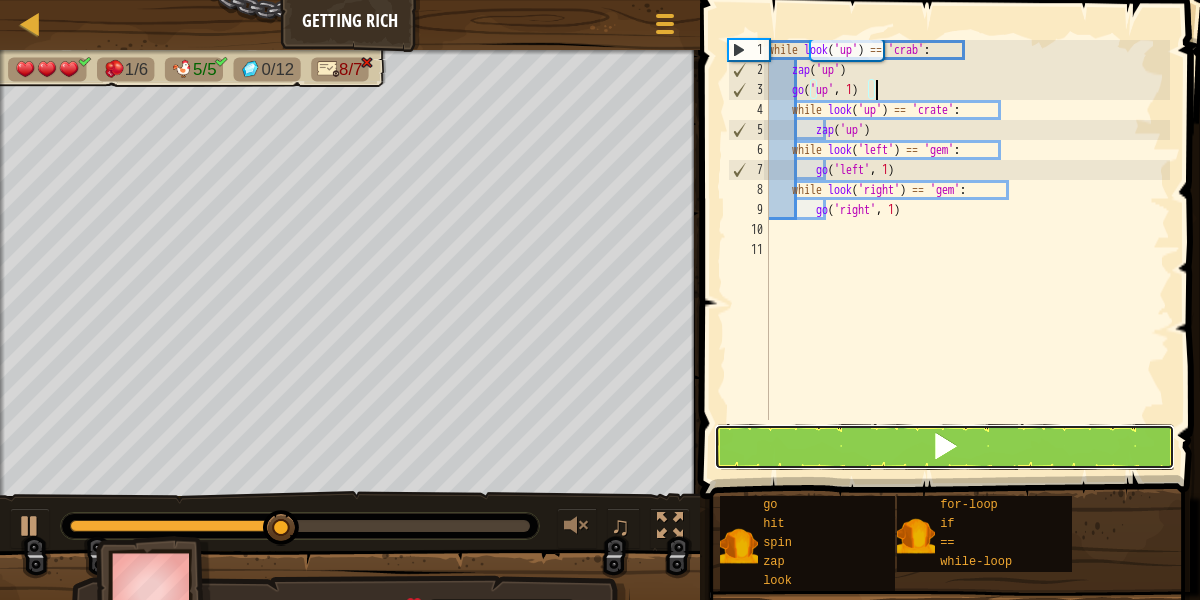 click at bounding box center (945, 447) 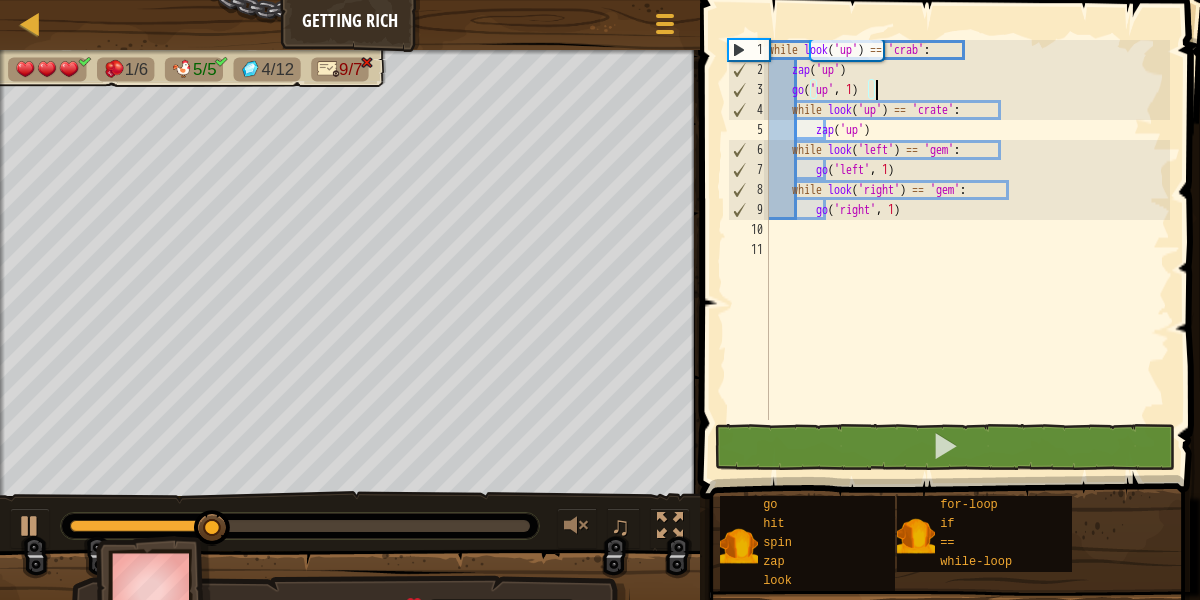 click on "while   look ( 'up' )   ==   'crab' :      zap ( 'up' )      go ( 'up' ,   1 )      while   look ( 'up' )   ==   'crate' :          zap ( 'up' )      while   look ( 'left' )   ==   'gem' :          go ( 'left' ,   1 )      while   look ( 'right' )   ==   'gem' :          go ( 'right' ,   1 )" at bounding box center (967, 250) 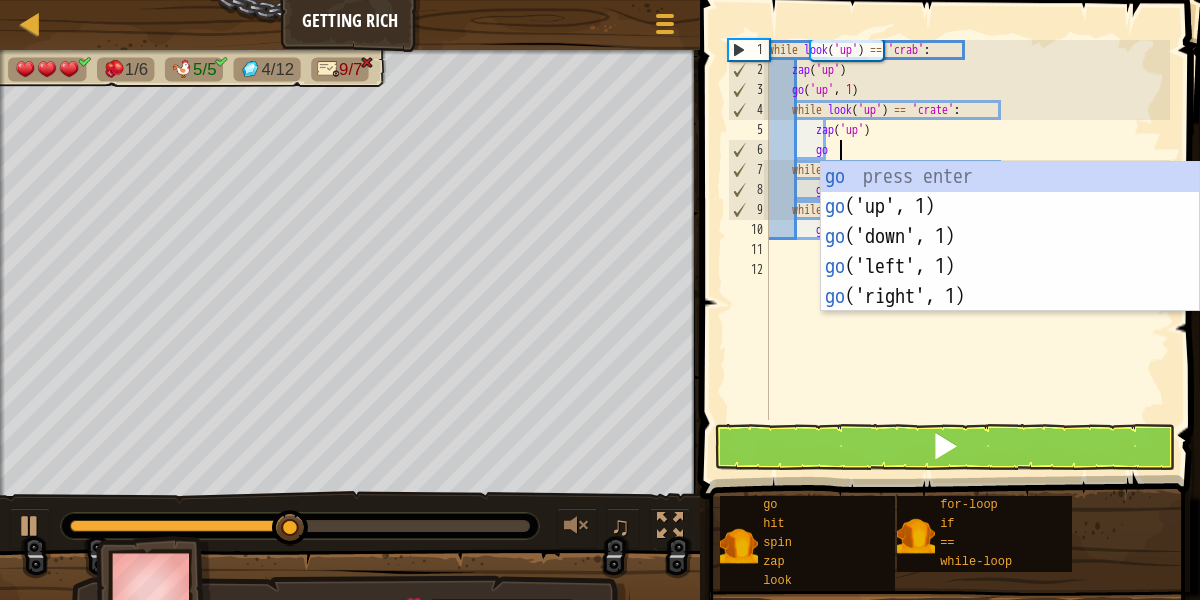 type on "goup" 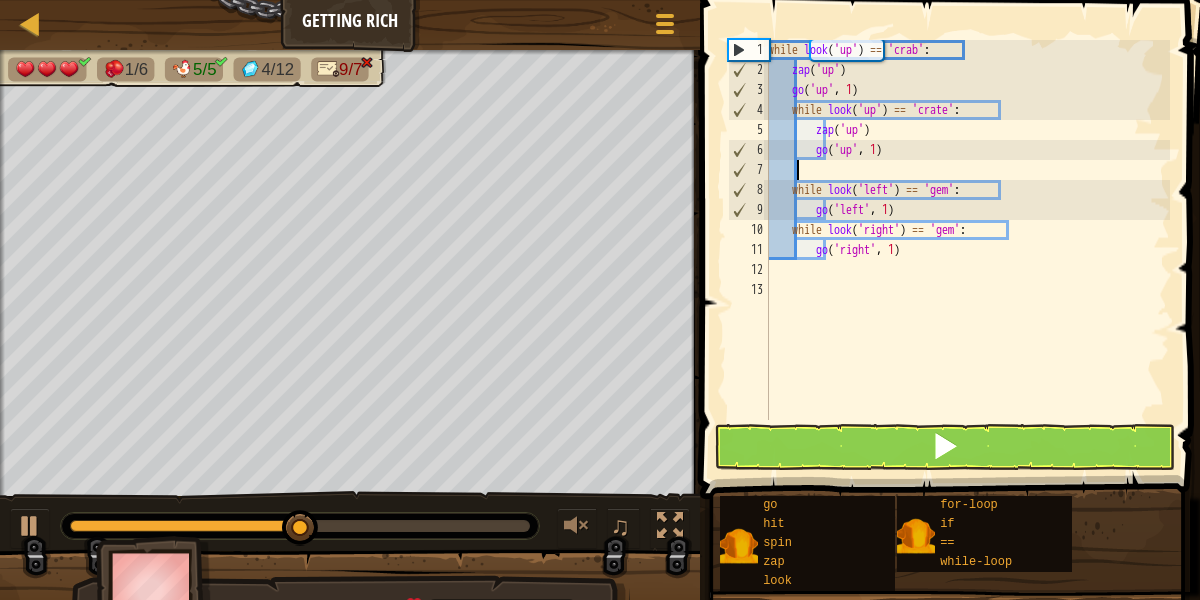 scroll, scrollTop: 9, scrollLeft: 0, axis: vertical 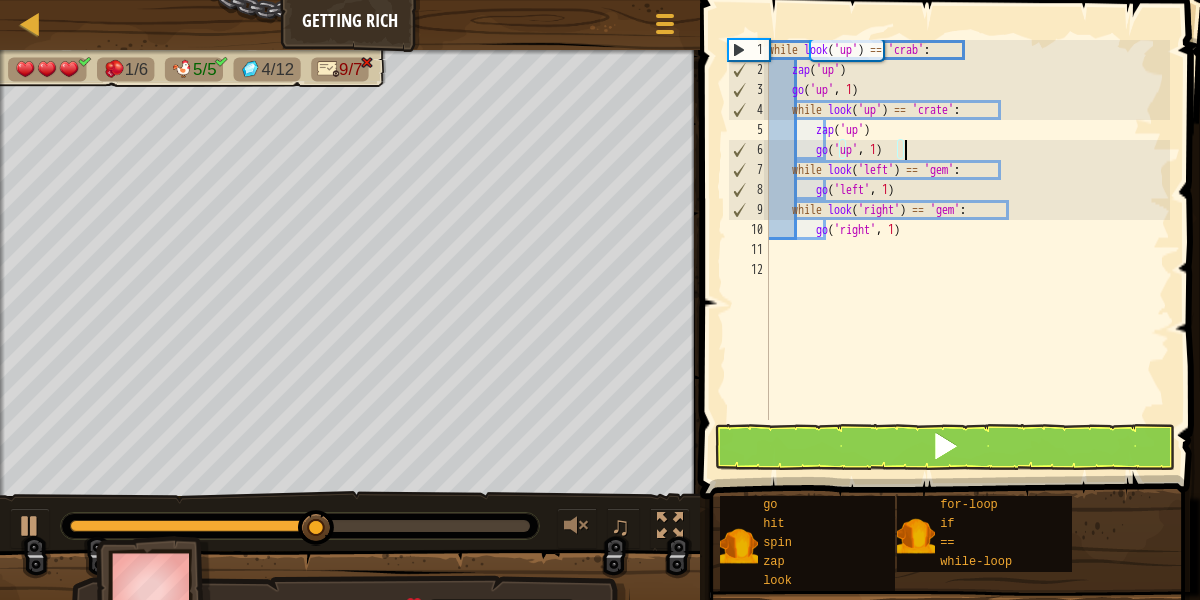 click at bounding box center (945, 447) 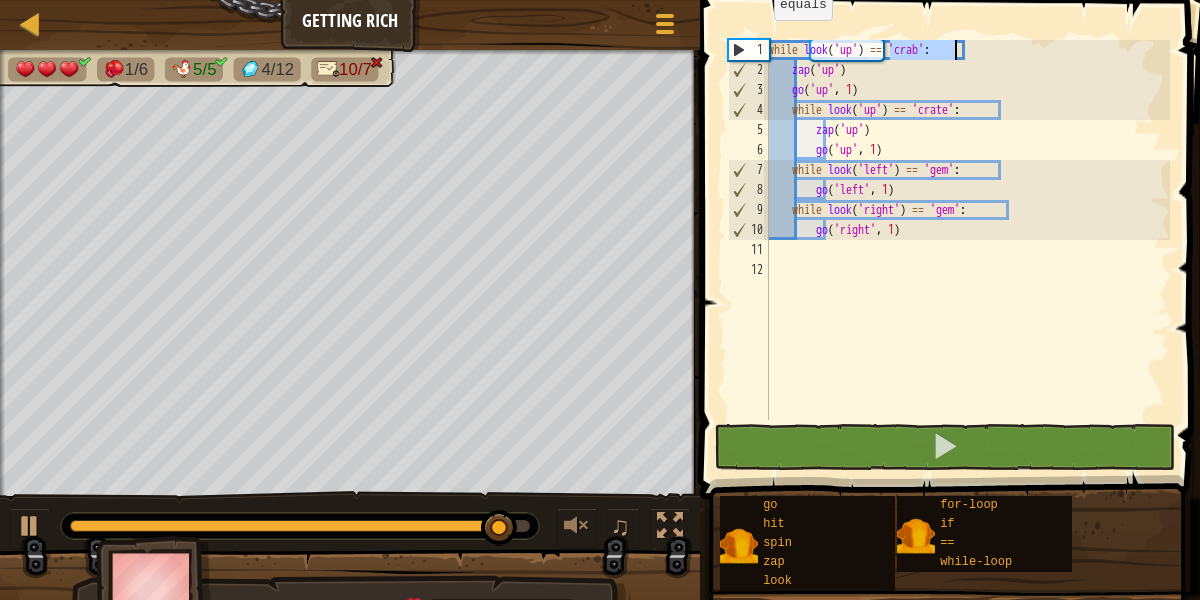drag, startPoint x: 891, startPoint y: 47, endPoint x: 955, endPoint y: 51, distance: 64.12488 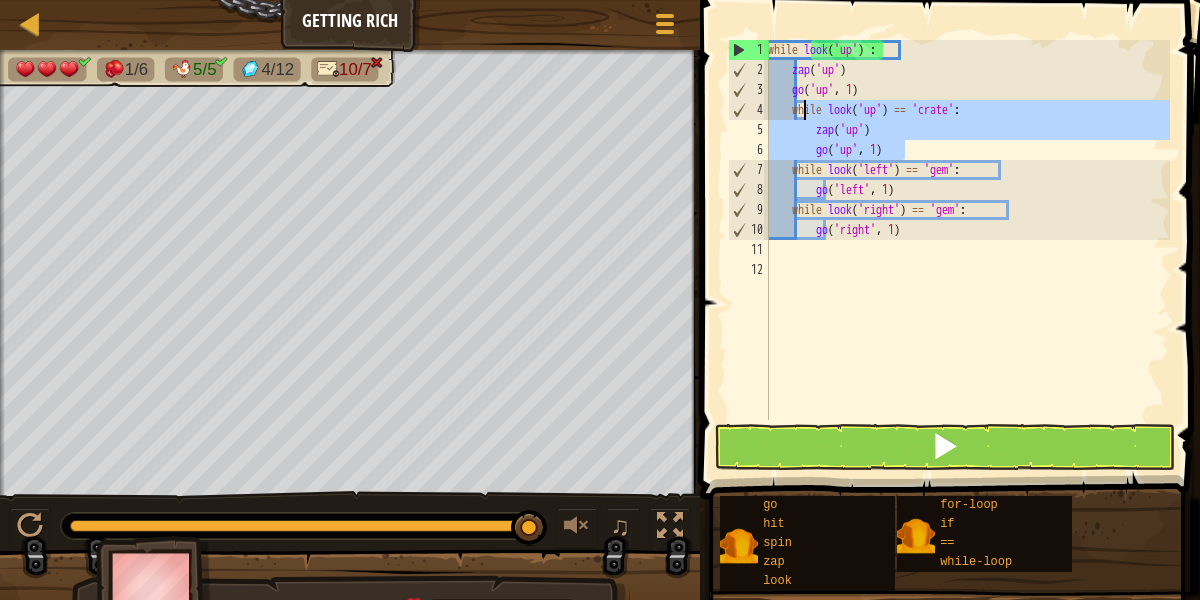 drag, startPoint x: 913, startPoint y: 150, endPoint x: 801, endPoint y: 112, distance: 118.270874 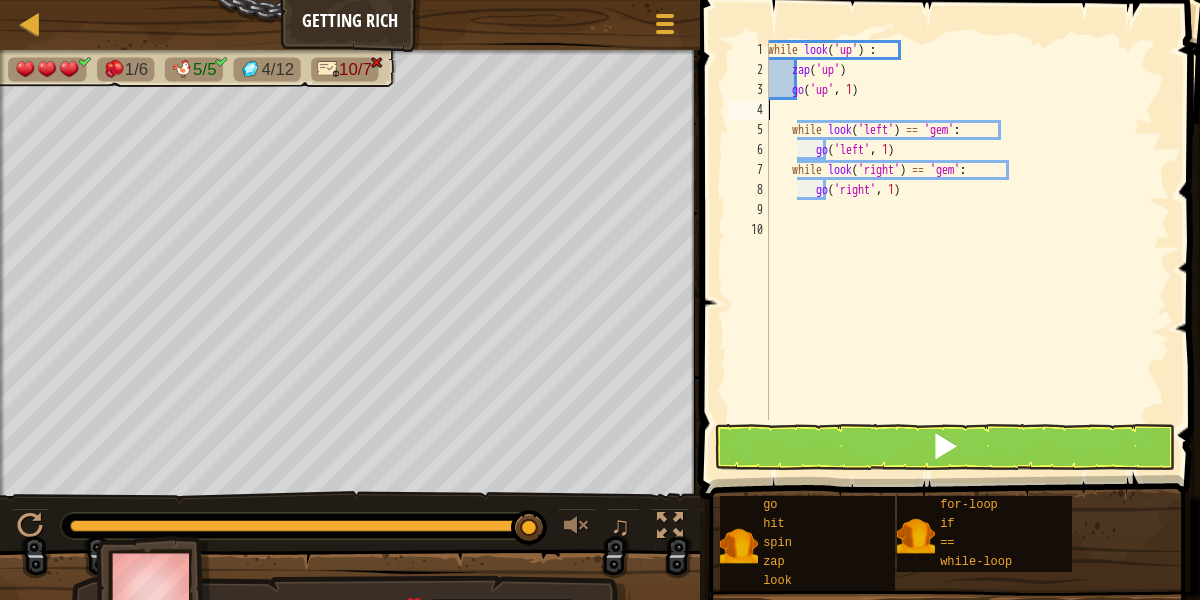 type on "go('up', 1)" 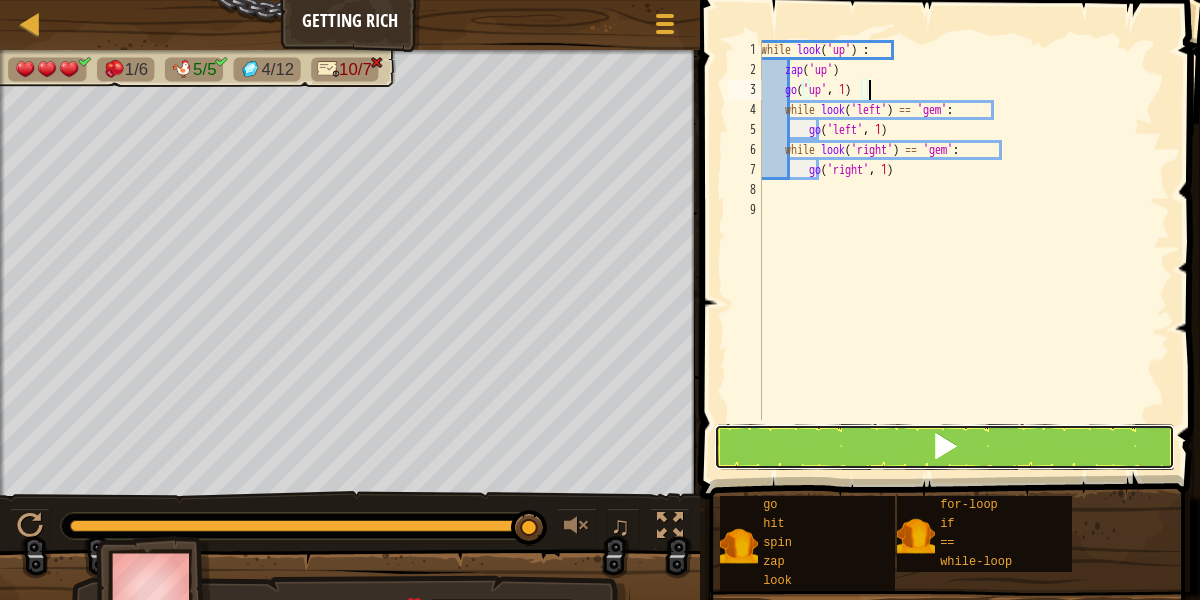 click at bounding box center (945, 447) 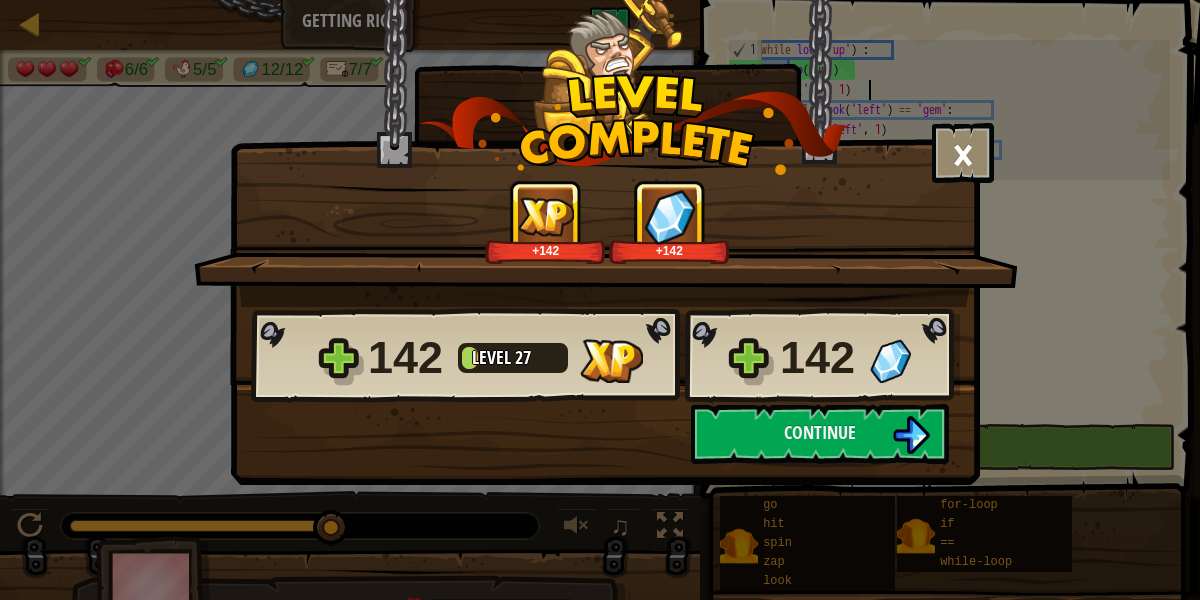 click on "×" at bounding box center [963, 153] 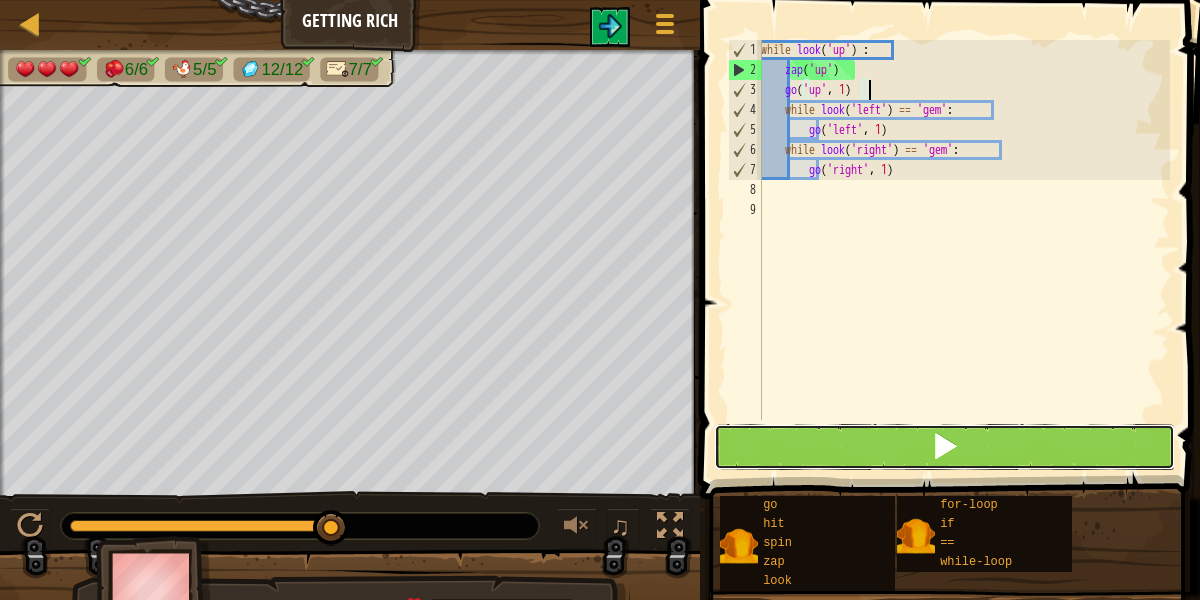 click at bounding box center (945, 447) 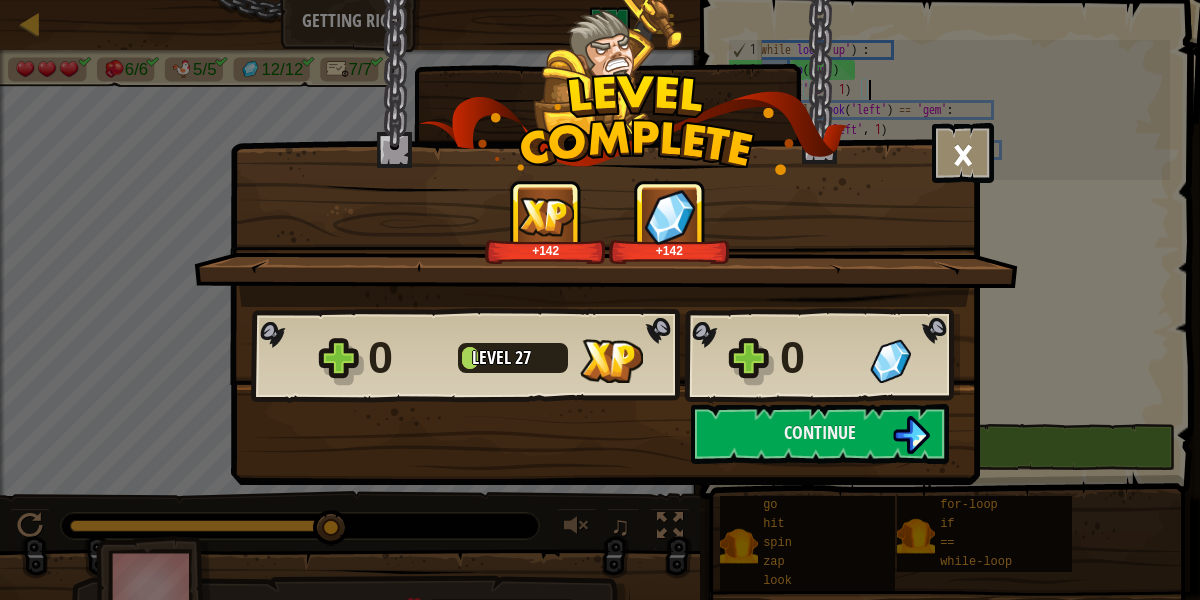 click on "×" at bounding box center [963, 153] 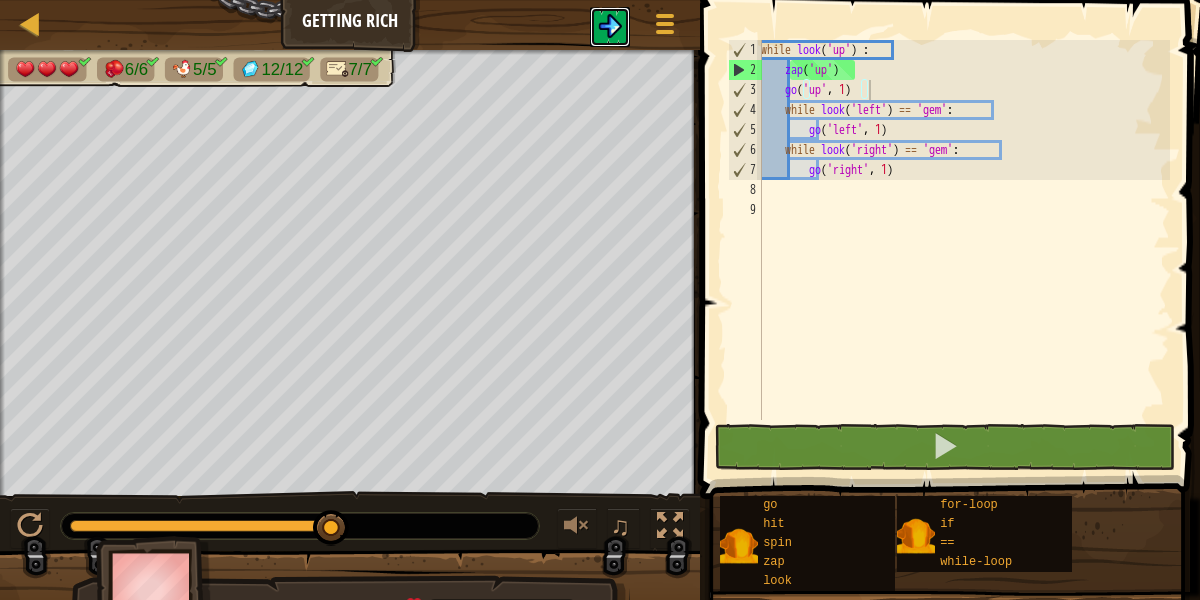 click at bounding box center [610, 26] 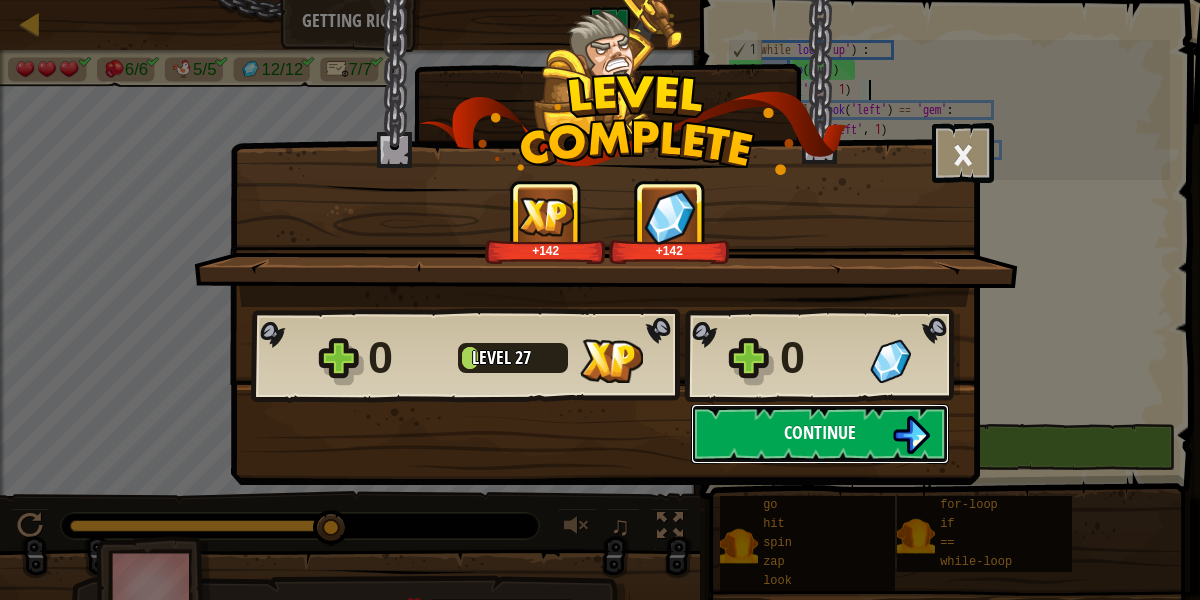 click on "Continue" at bounding box center [820, 432] 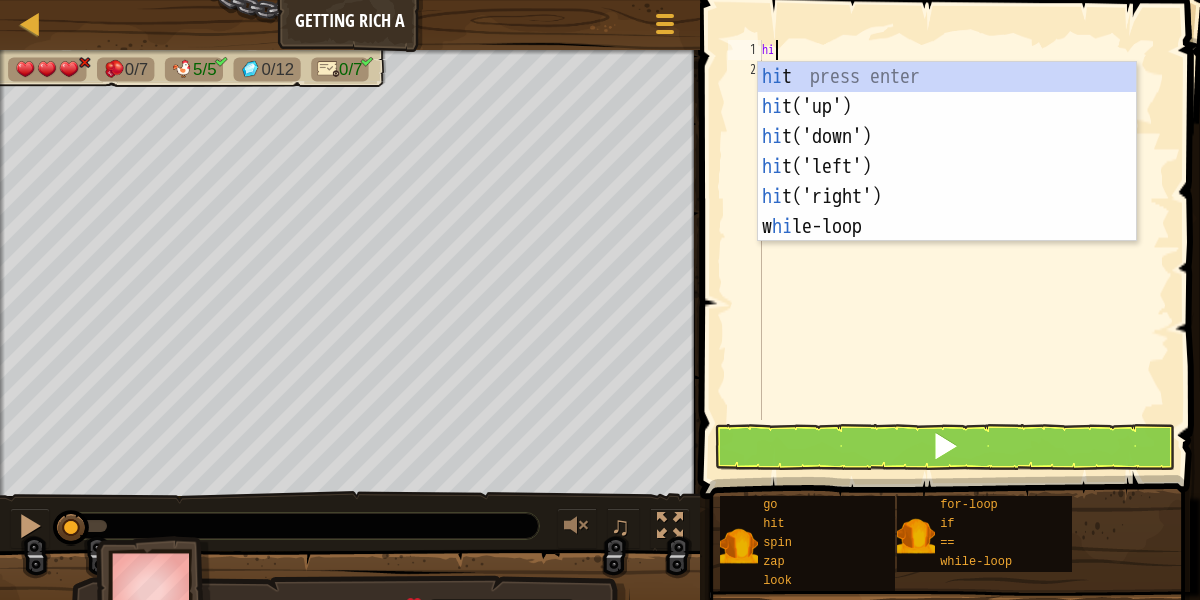 type on "h" 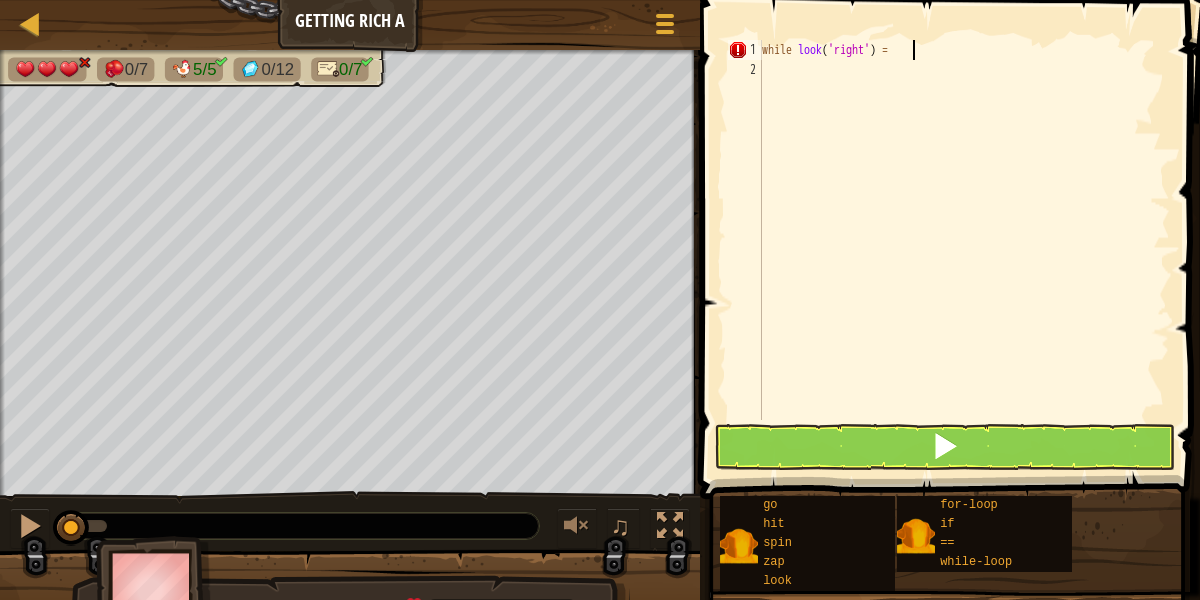 scroll, scrollTop: 9, scrollLeft: 12, axis: both 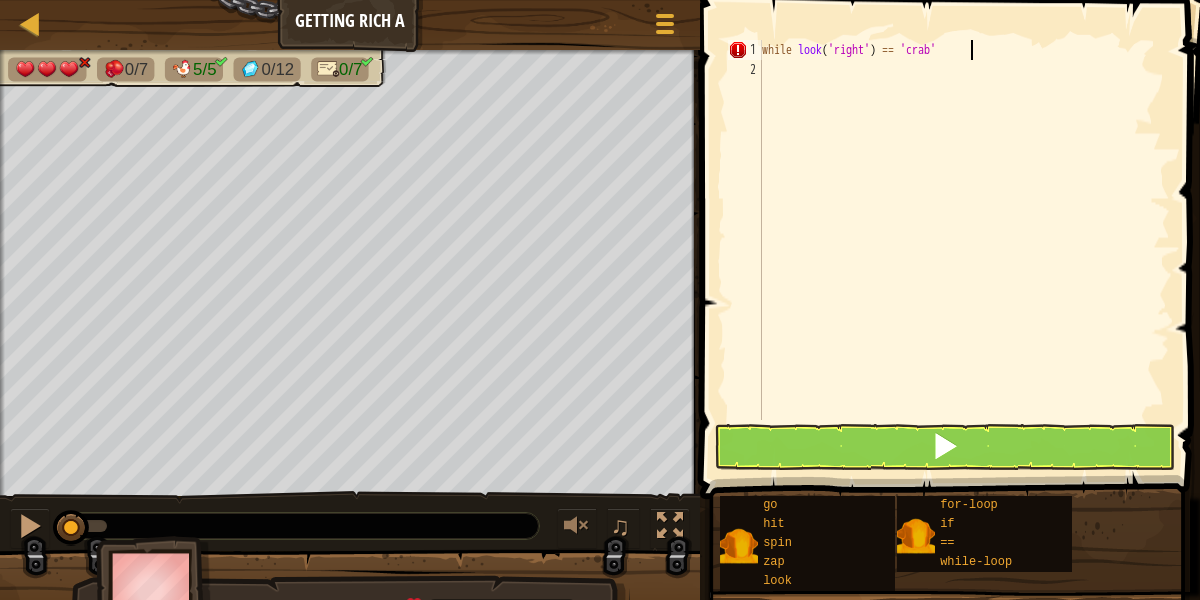 type on "while look('right') == 'crab':" 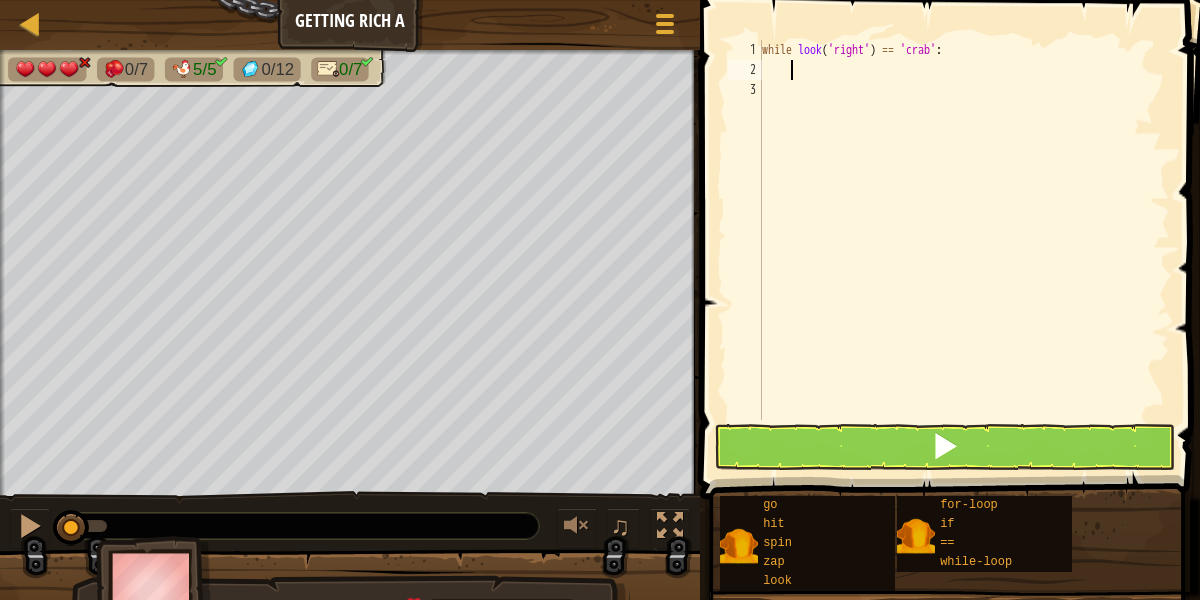 scroll, scrollTop: 9, scrollLeft: 2, axis: both 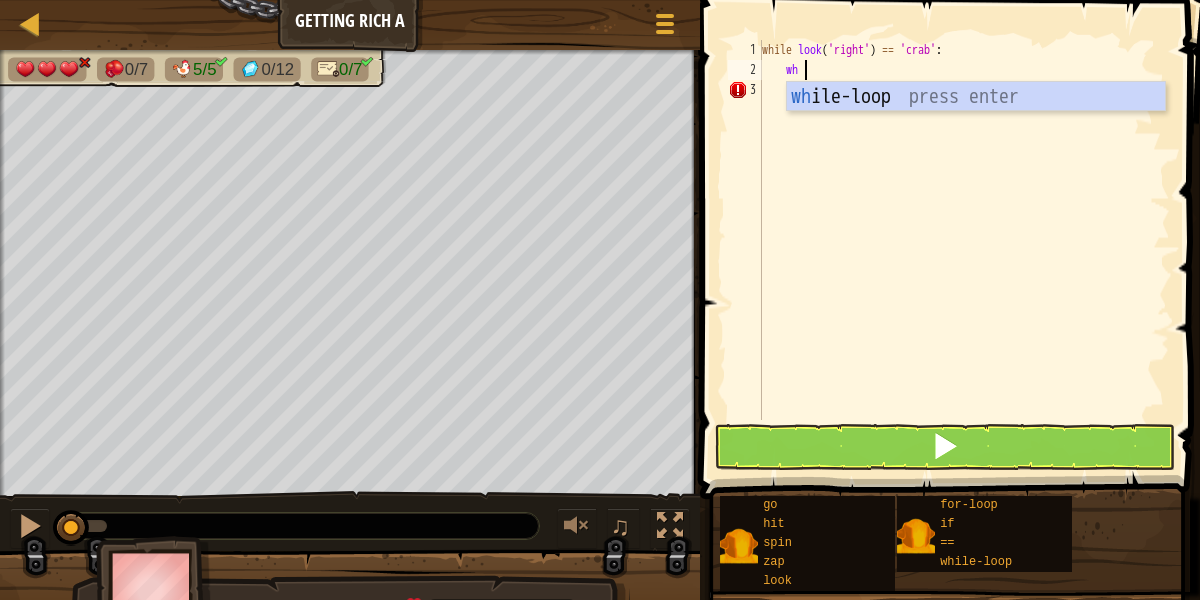 type on "w" 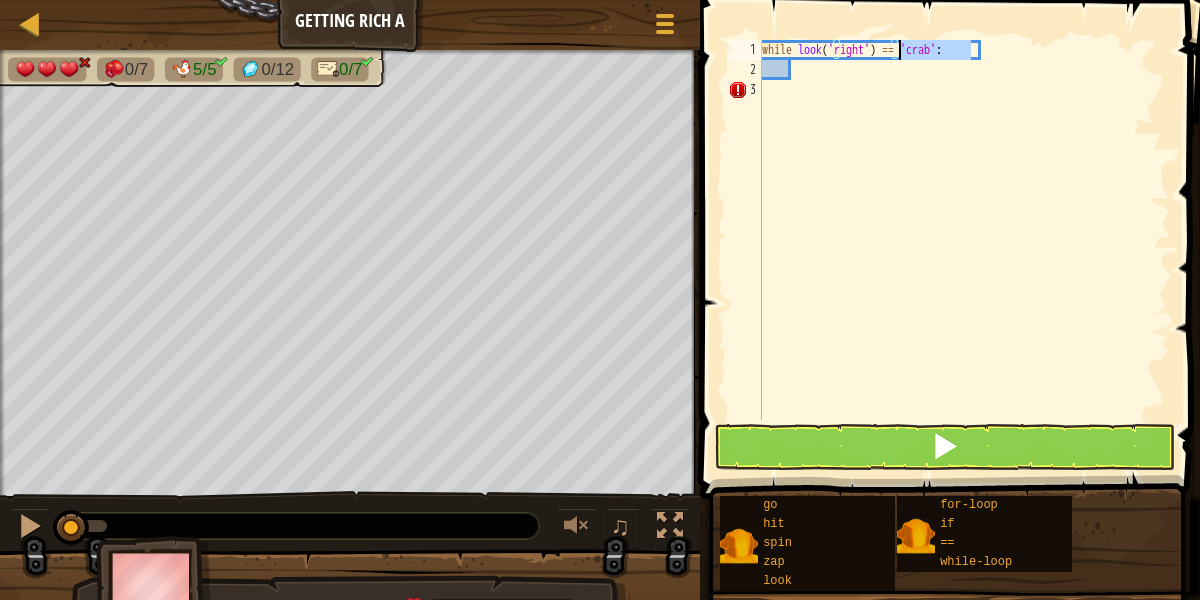 drag, startPoint x: 970, startPoint y: 52, endPoint x: 898, endPoint y: 58, distance: 72.249565 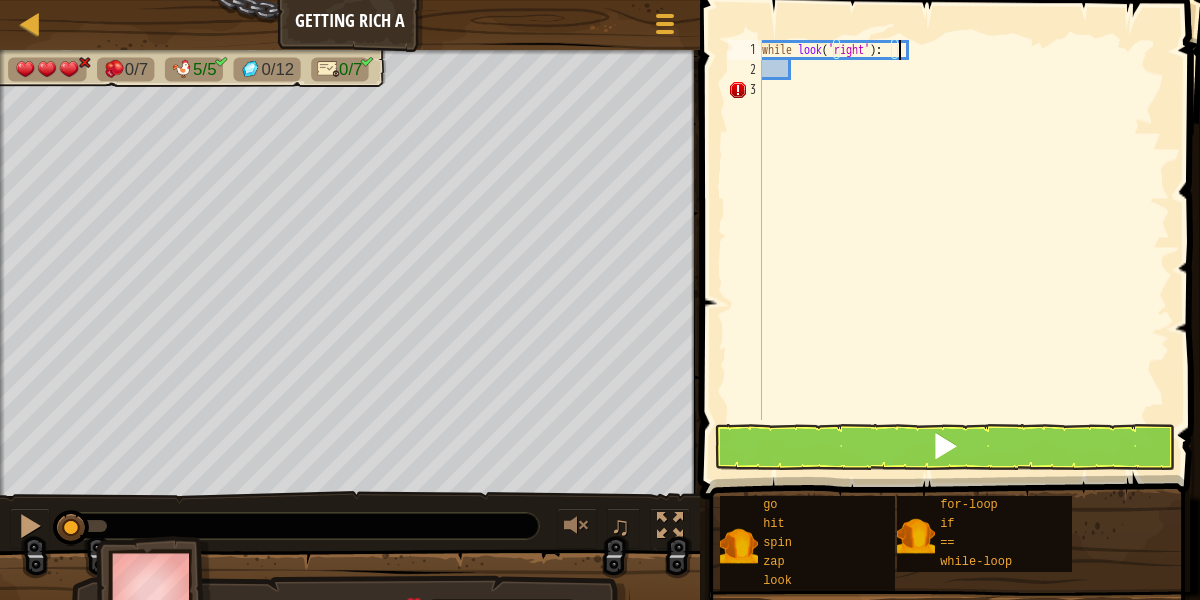 click on "while   look ( 'right' ) :" at bounding box center (964, 250) 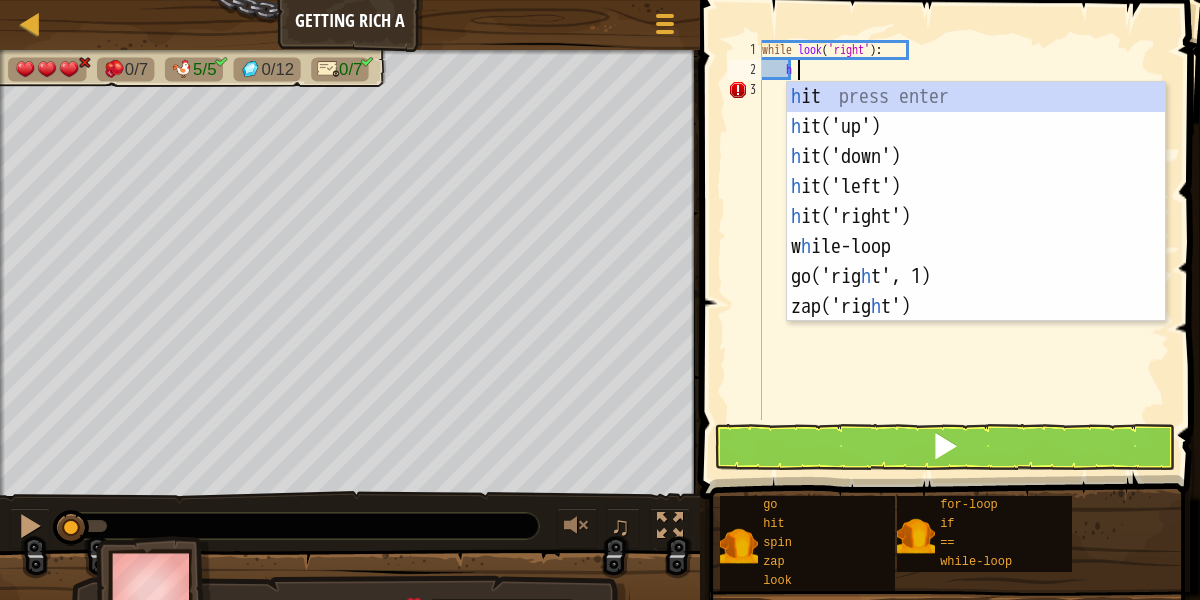 scroll, scrollTop: 9, scrollLeft: 3, axis: both 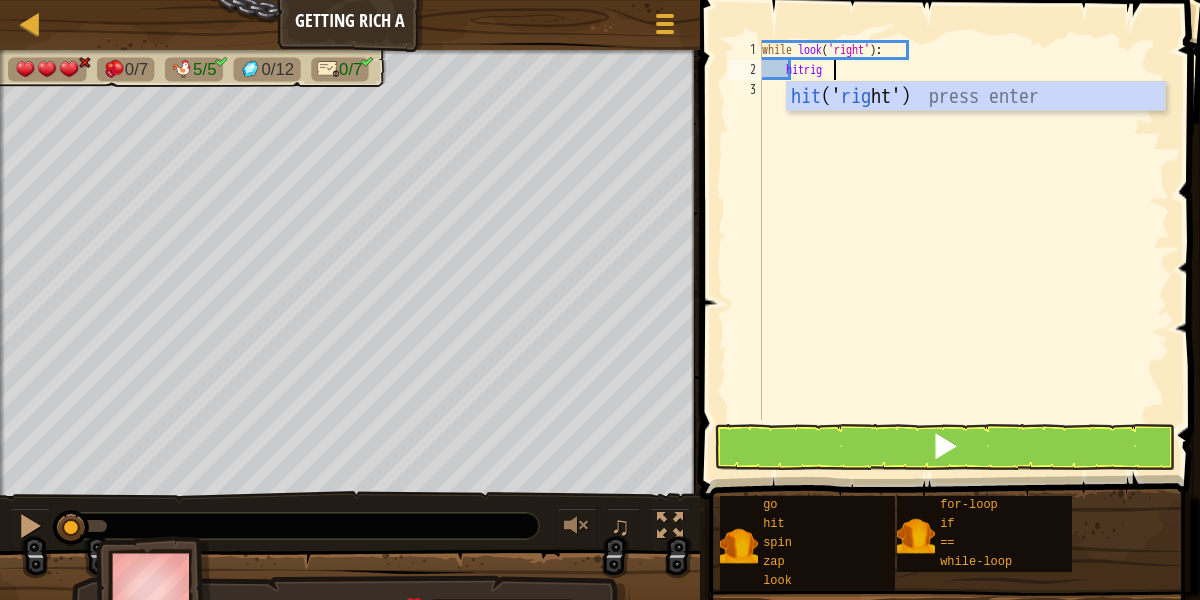 type on "hitright" 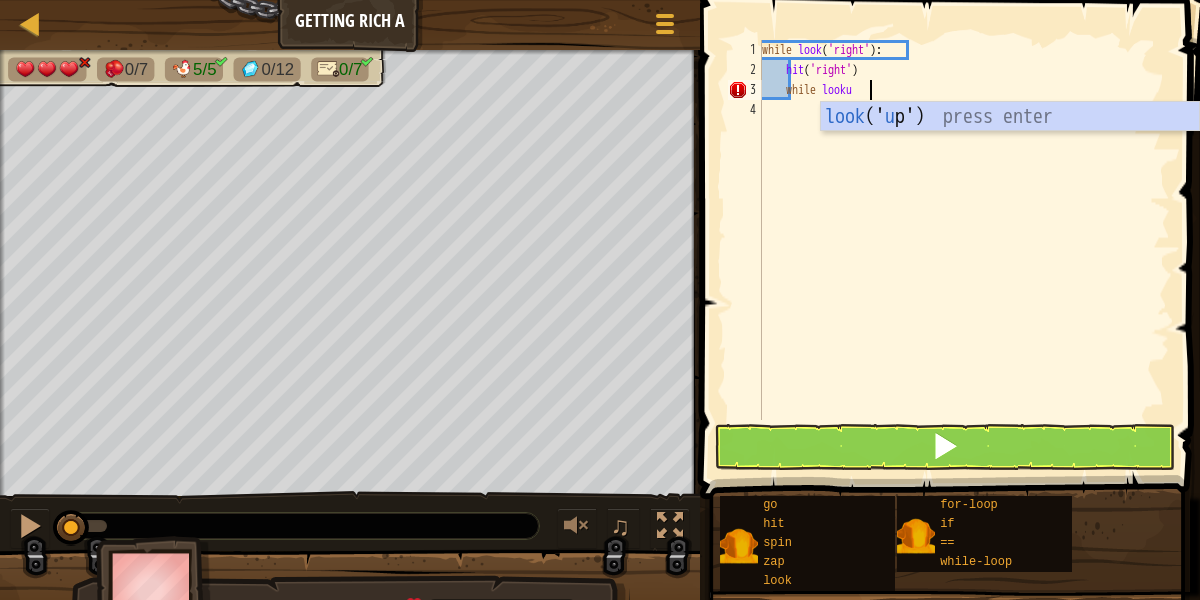 scroll, scrollTop: 9, scrollLeft: 9, axis: both 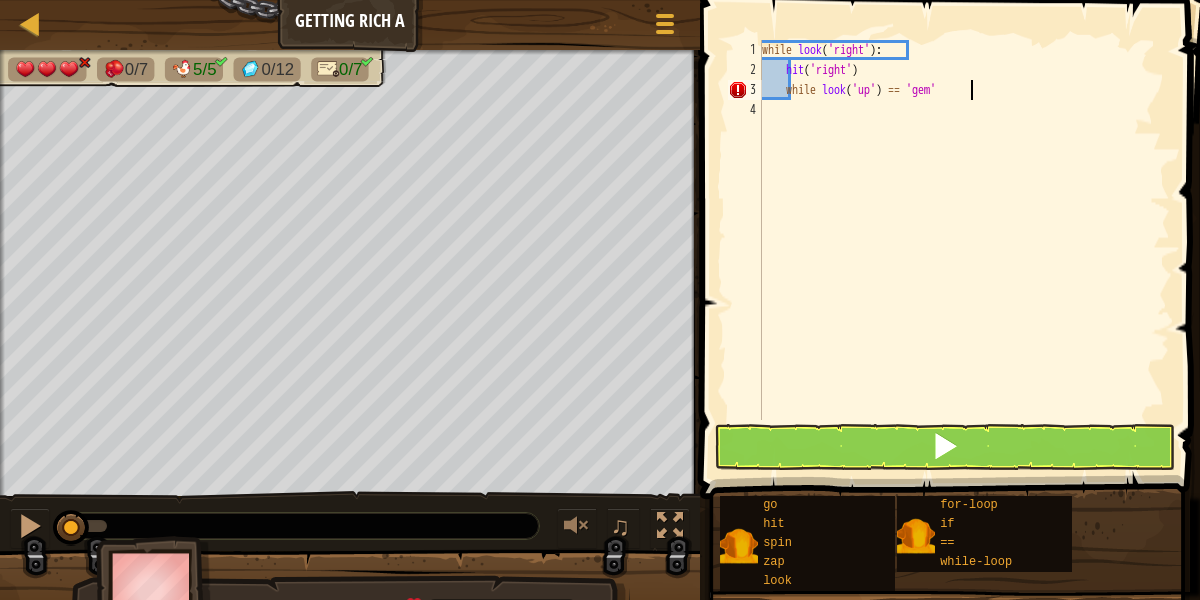 type on "while look('up') == 'gem':" 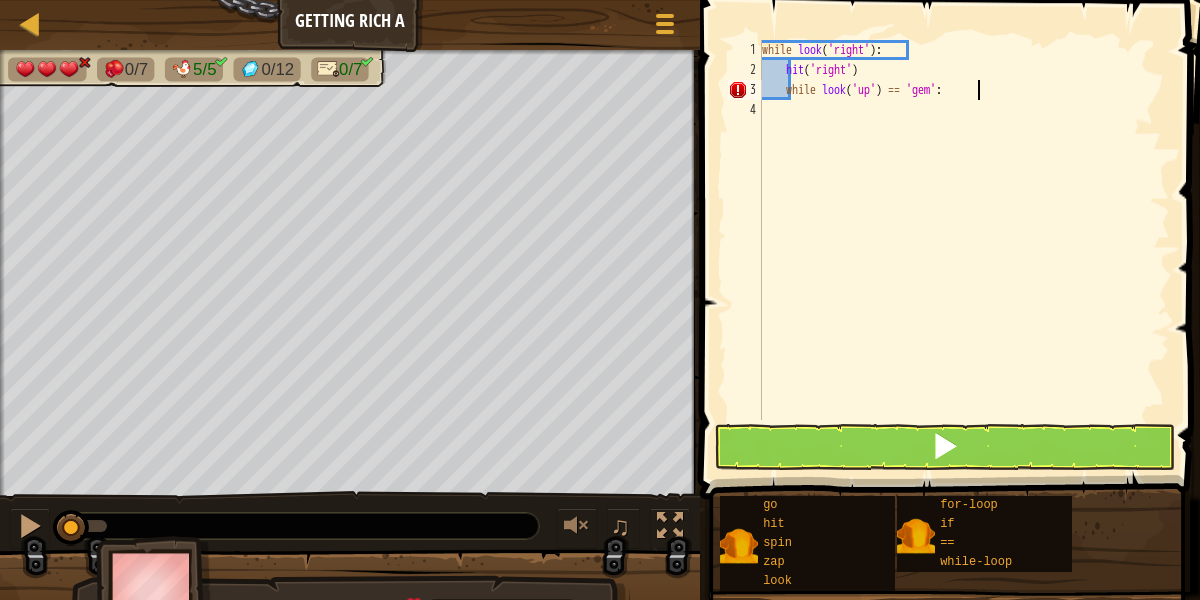 scroll, scrollTop: 9, scrollLeft: 4, axis: both 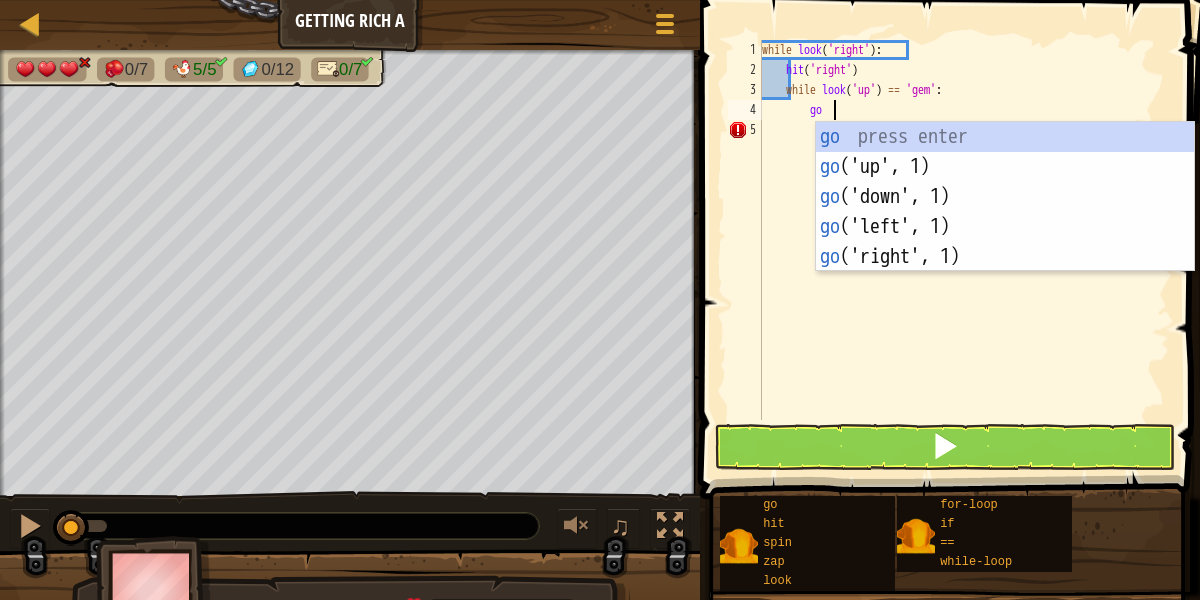 type on "goup" 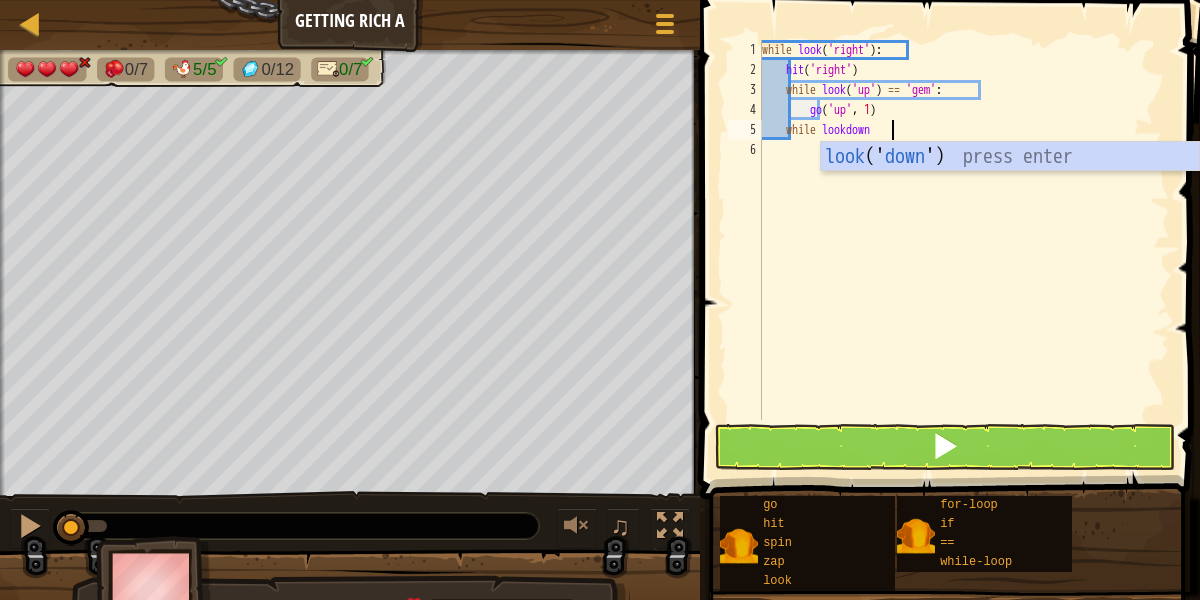 scroll, scrollTop: 9, scrollLeft: 10, axis: both 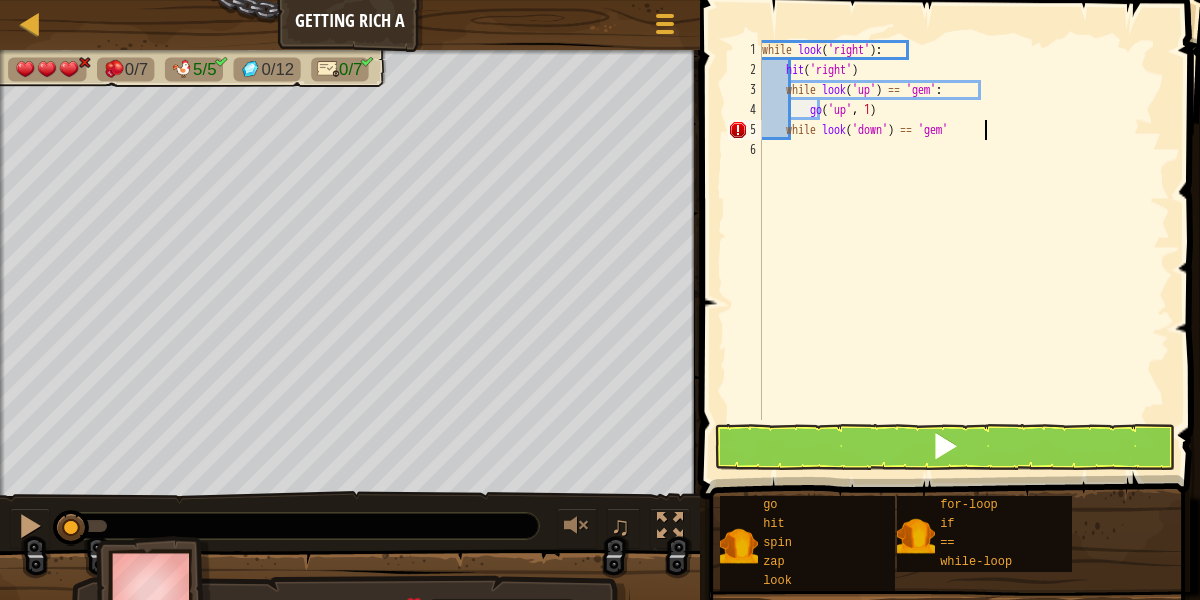 type on "while look('down') == 'gem':" 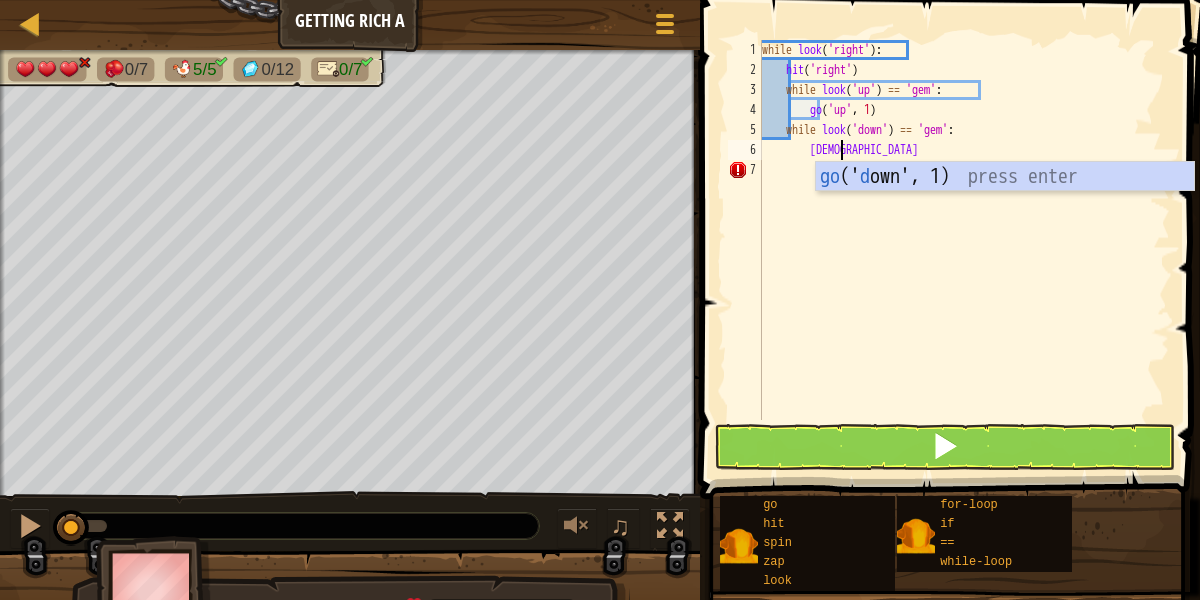 type on "godown" 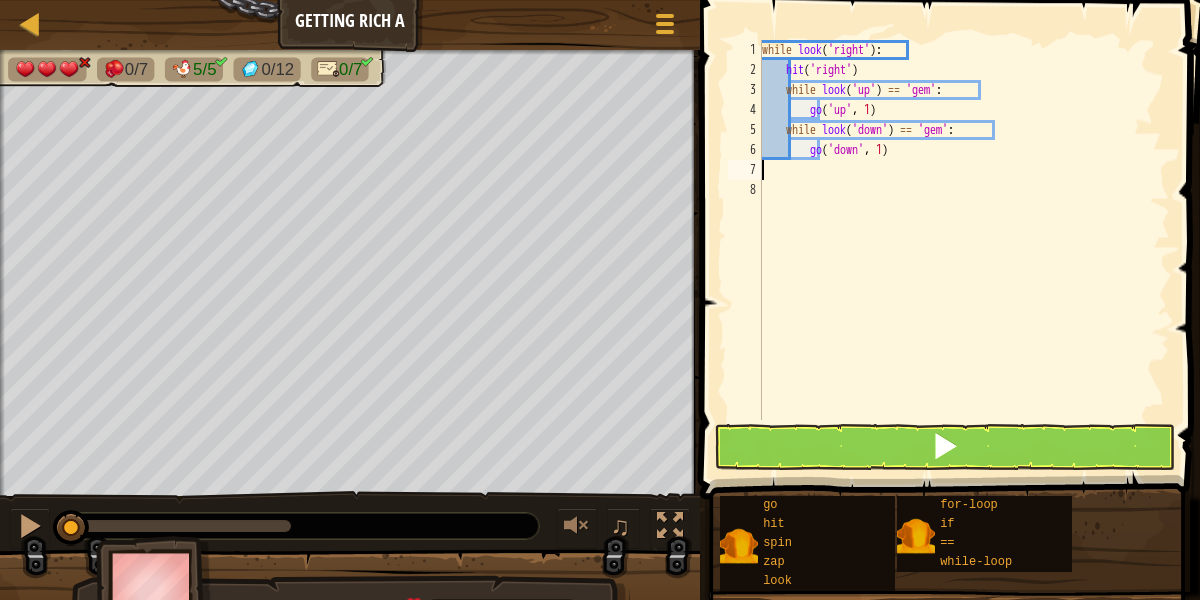 scroll, scrollTop: 9, scrollLeft: 0, axis: vertical 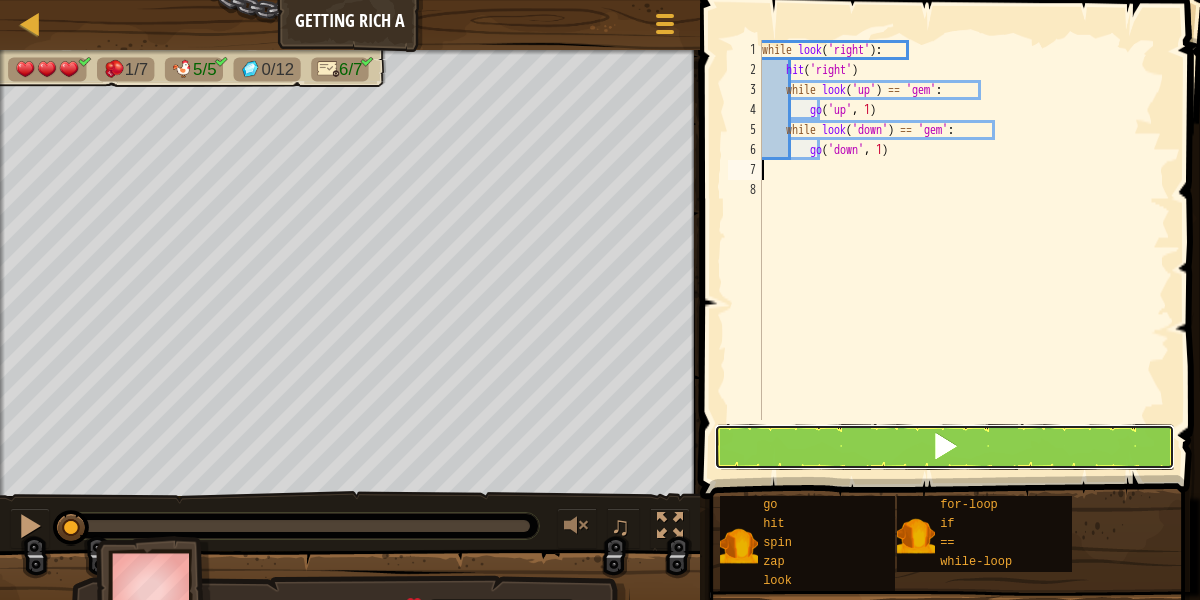 click at bounding box center [945, 447] 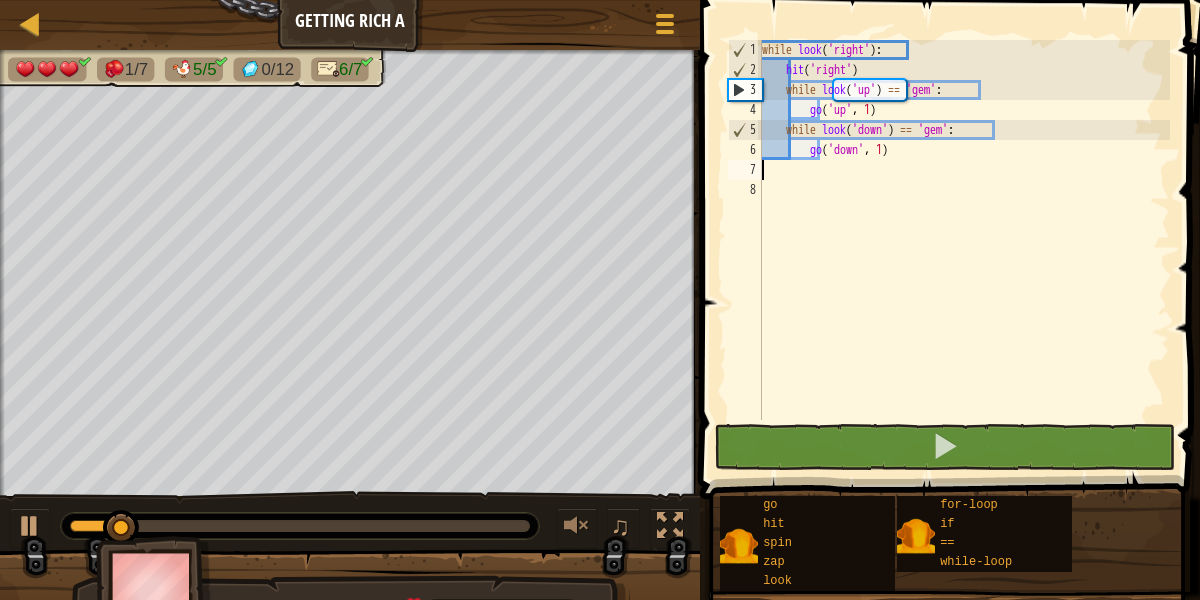 click on "while   look ( 'right' ) :      hit ( 'right' )      while   look ( 'up' )   ==   'gem' :          go ( 'up' ,   1 )      while   look ( 'down' )   ==   'gem' :          go ( 'down' ,   1 )" at bounding box center (964, 250) 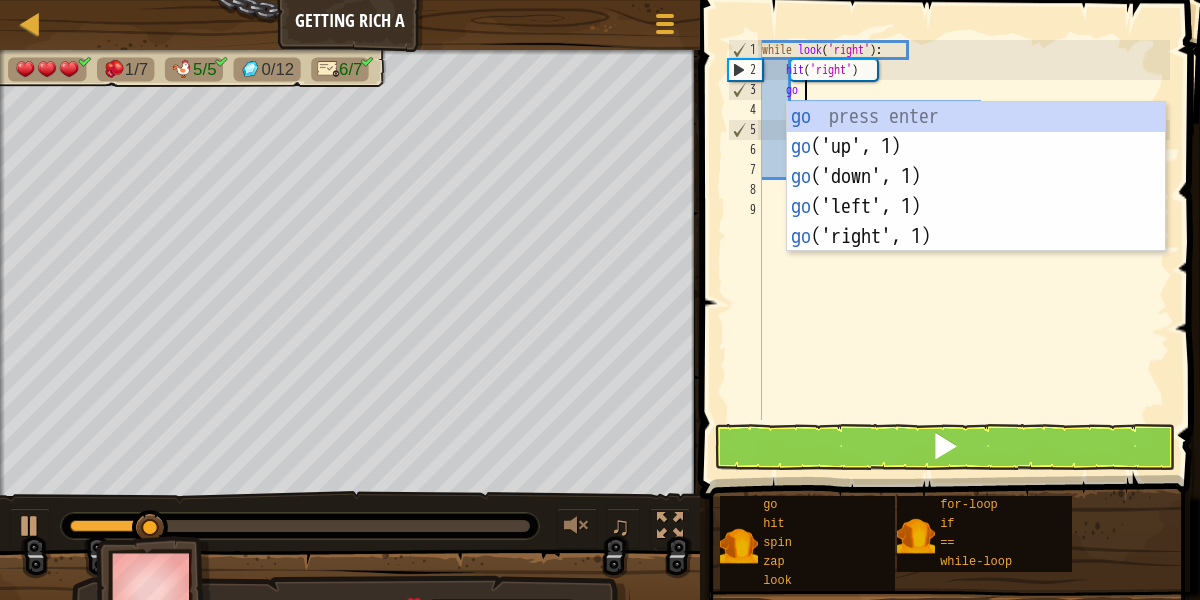 scroll, scrollTop: 9, scrollLeft: 3, axis: both 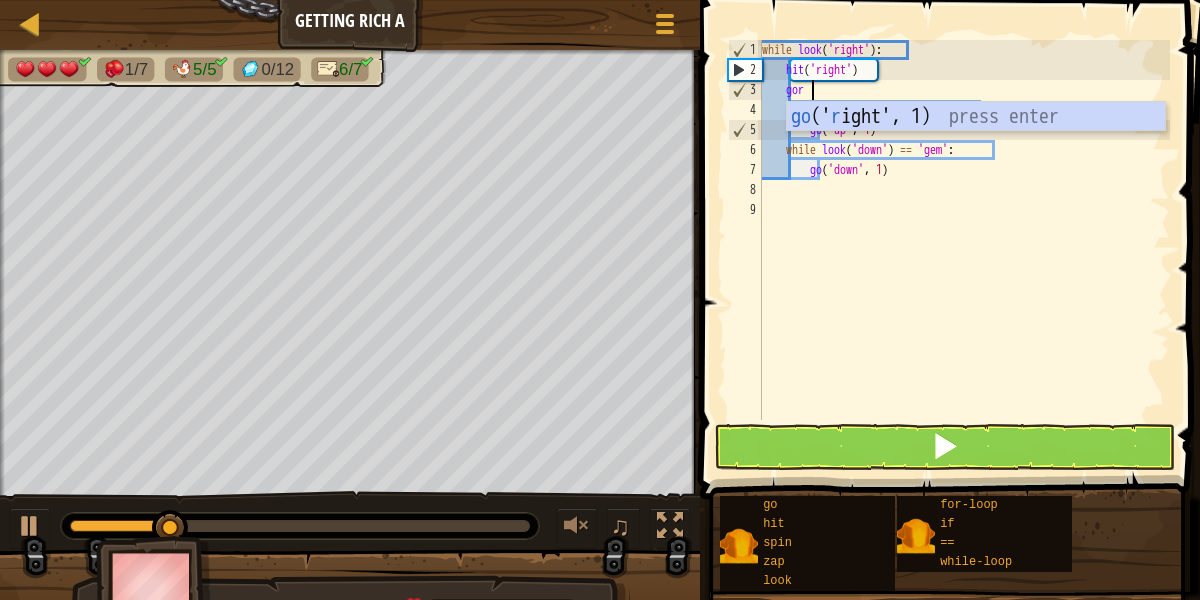 type on "goright" 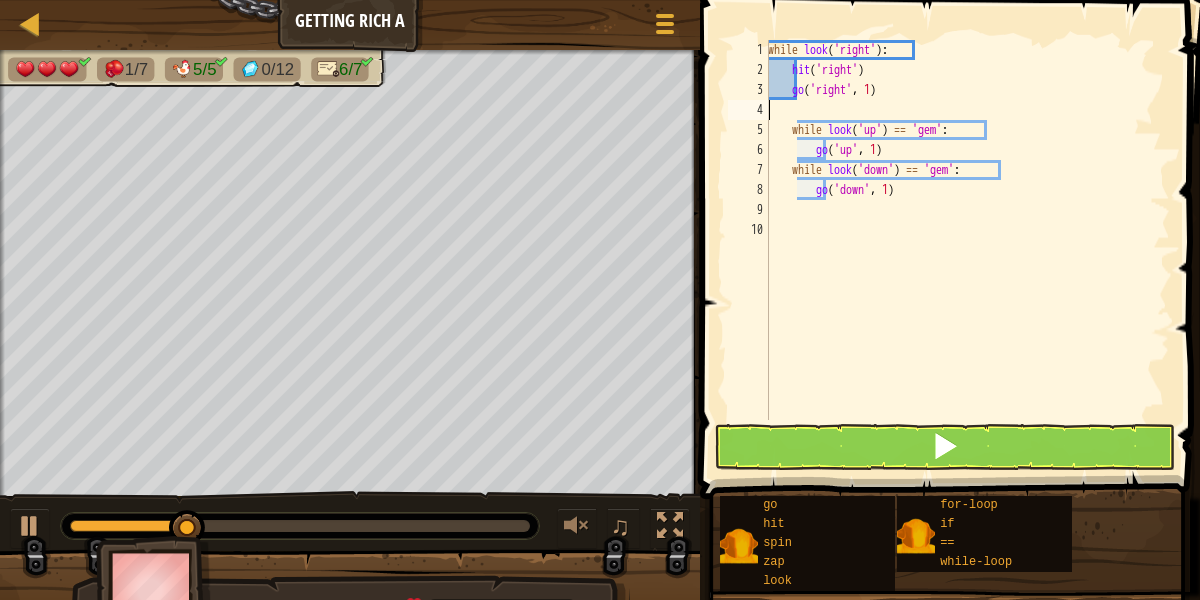 scroll, scrollTop: 9, scrollLeft: 0, axis: vertical 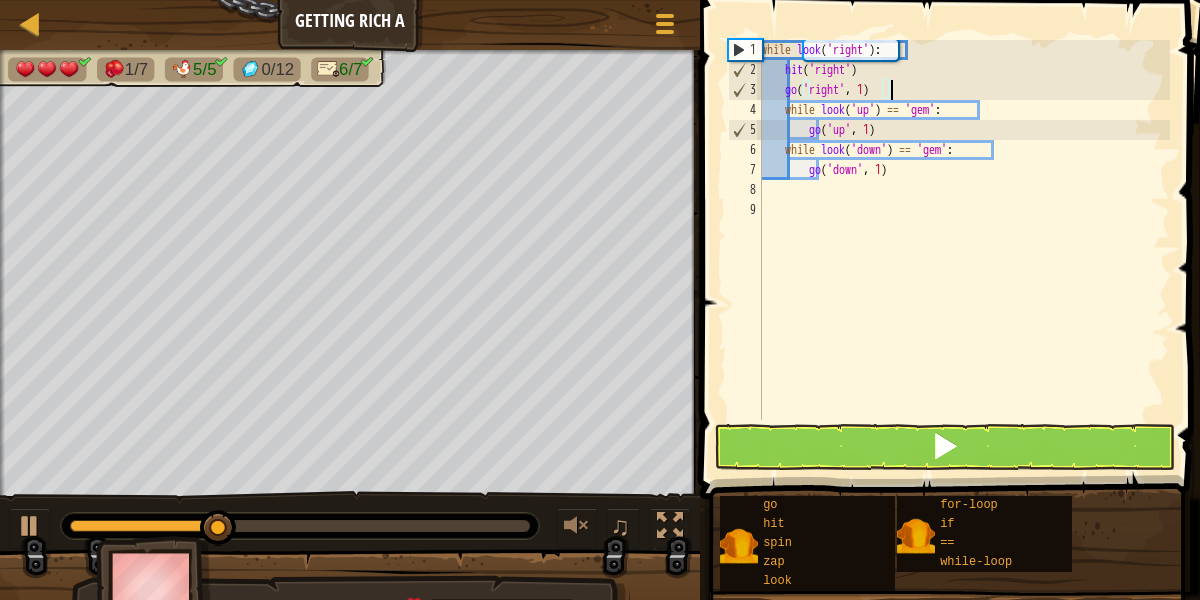 click at bounding box center (945, 447) 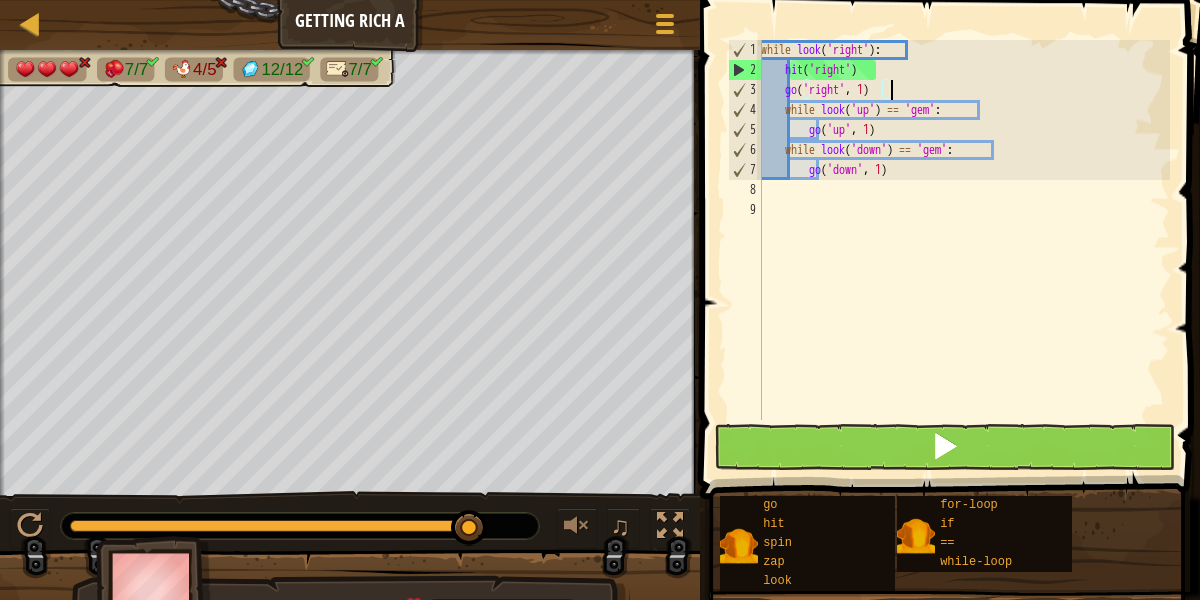 click at bounding box center (945, 447) 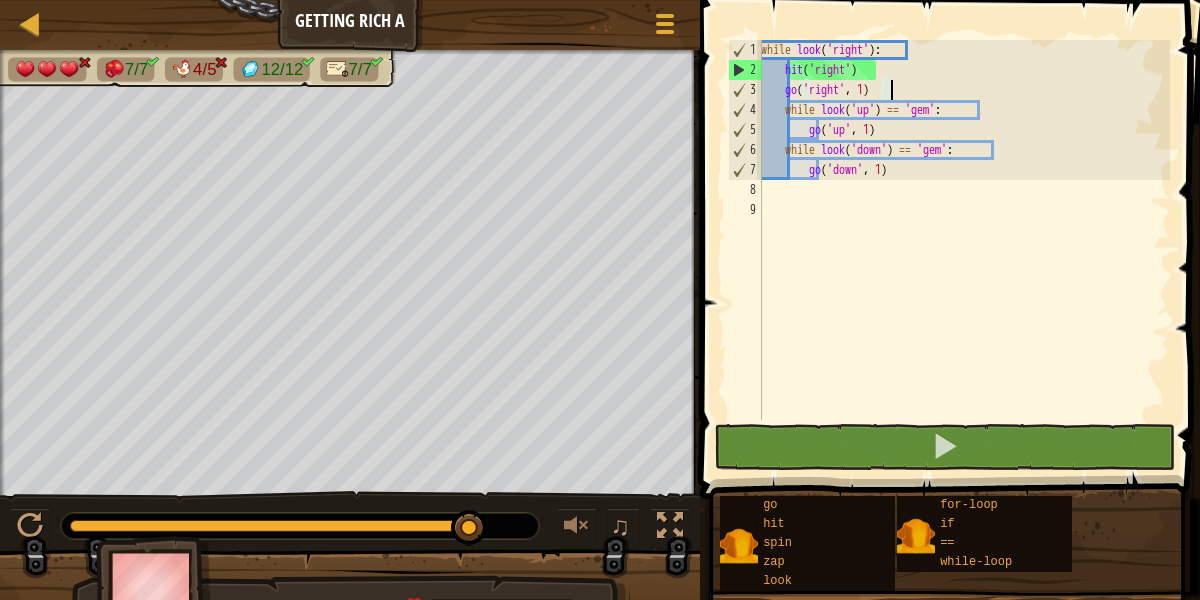 click on "while   look ( 'right' ) :      hit ( 'right' )      go ( 'right' ,   1 )      while   look ( 'up' )   ==   'gem' :          go ( 'up' ,   1 )      while   look ( 'down' )   ==   'gem' :          go ( 'down' ,   1 )" at bounding box center [963, 250] 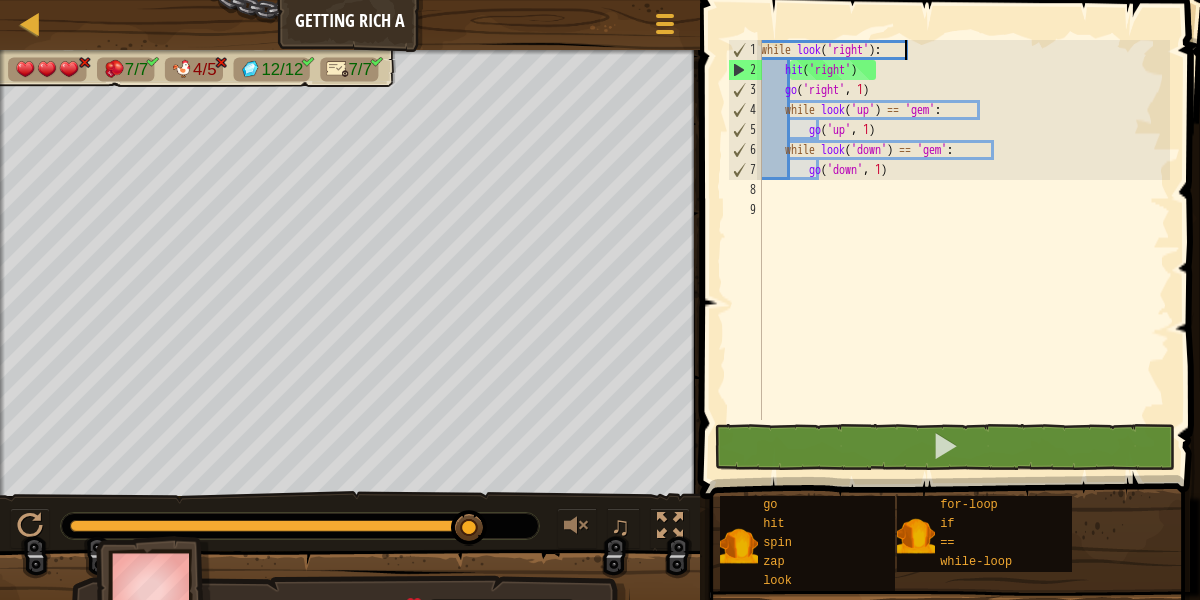 click on "while   look ( 'right' ) :      hit ( 'right' )      go ( 'right' ,   1 )      while   look ( 'up' )   ==   'gem' :          go ( 'up' ,   1 )      while   look ( 'down' )   ==   'gem' :          go ( 'down' ,   1 )" at bounding box center [963, 250] 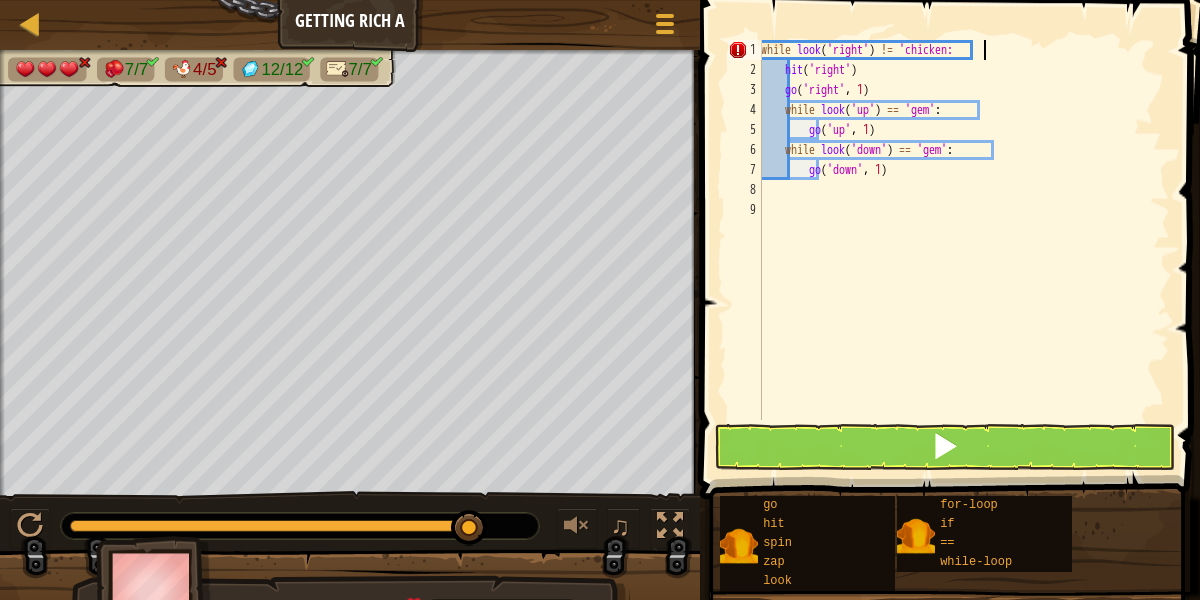 scroll, scrollTop: 9, scrollLeft: 19, axis: both 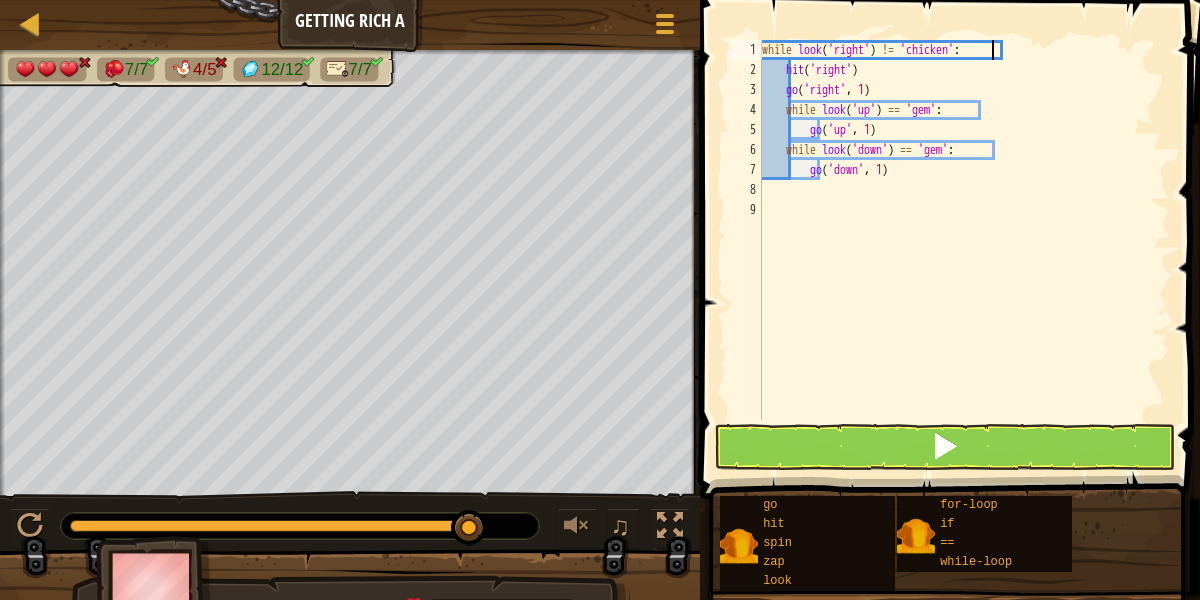 type on "while look('right') != 'chicken':" 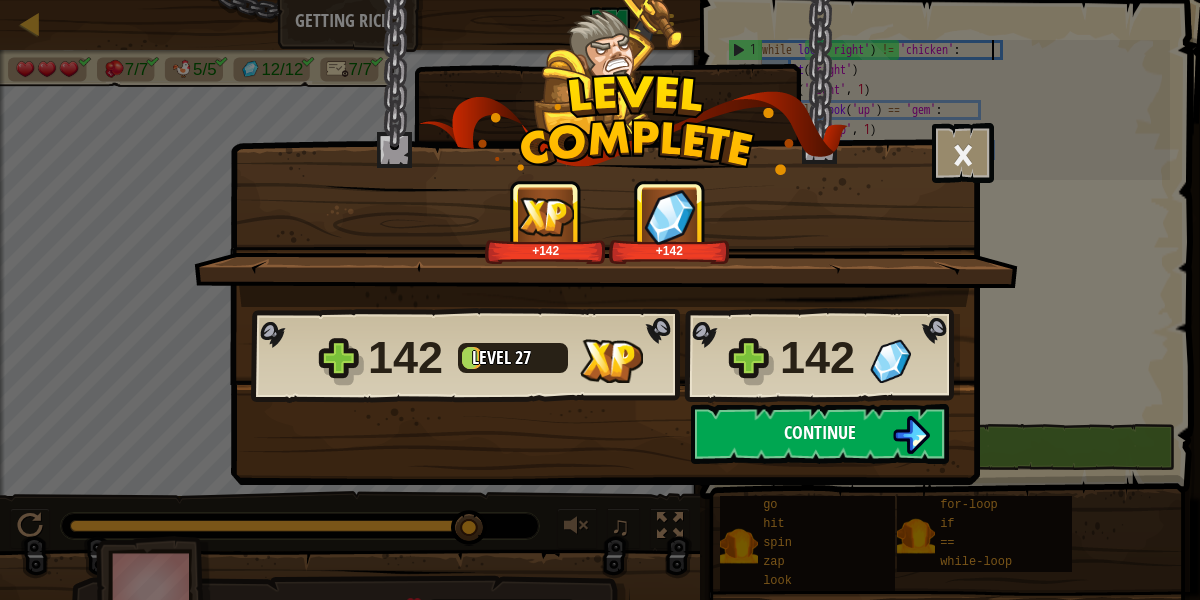 click on "Continue" at bounding box center (820, 434) 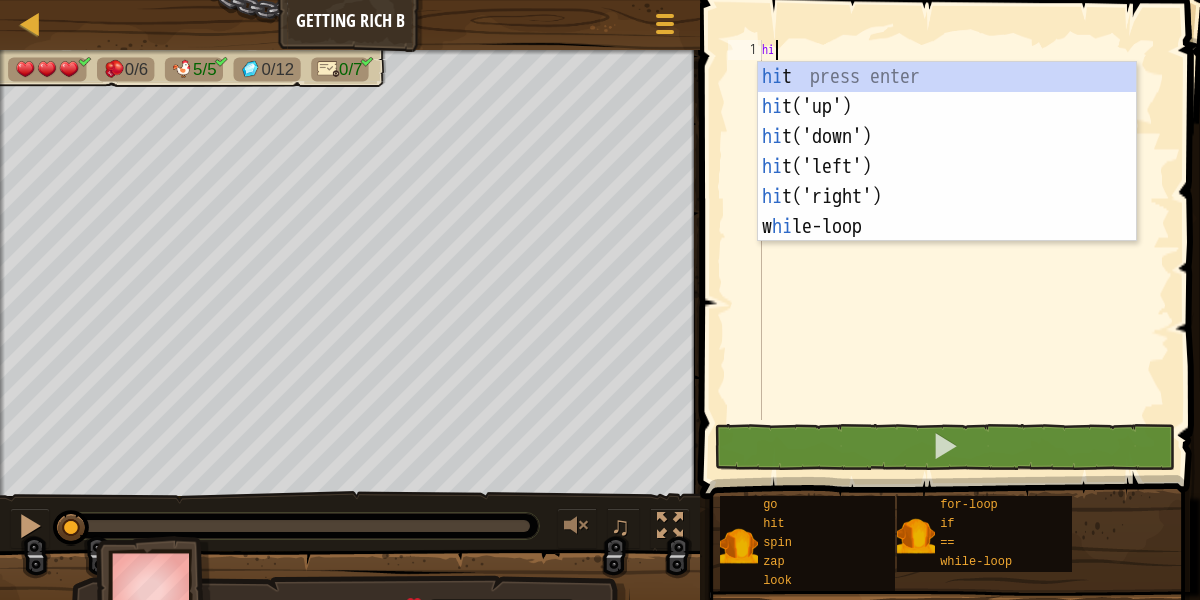 scroll, scrollTop: 9, scrollLeft: 0, axis: vertical 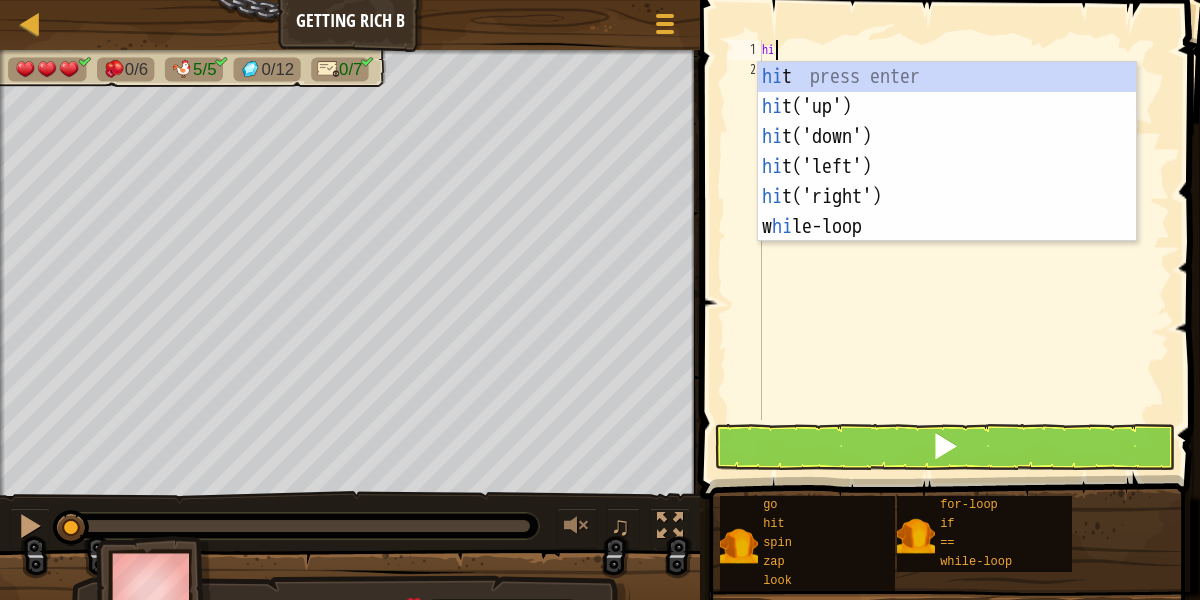 type on "h" 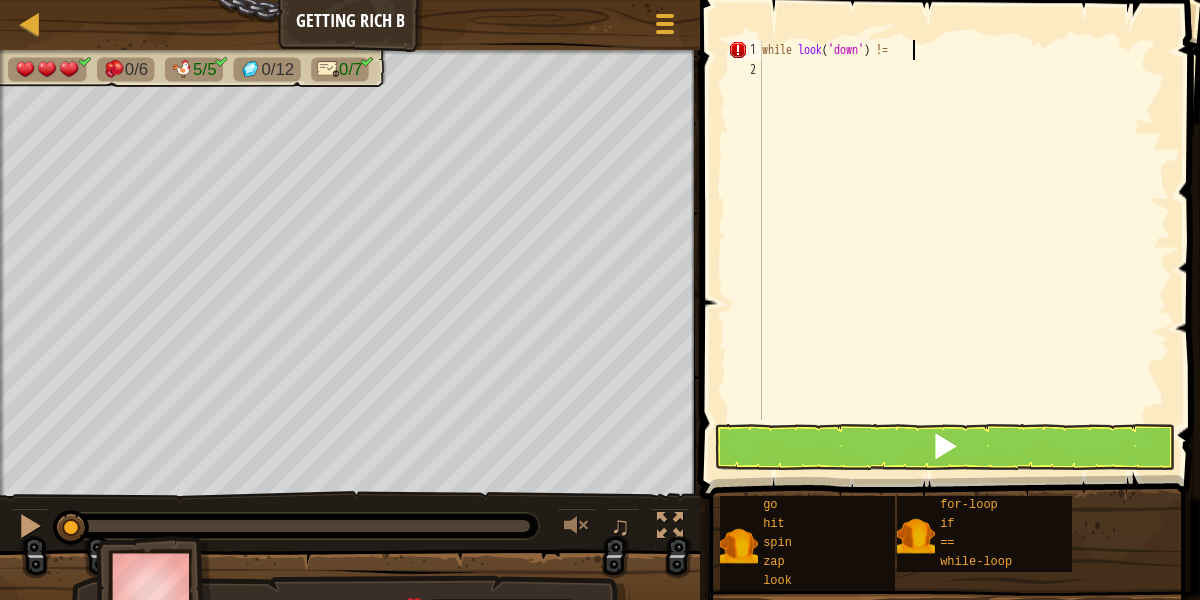 scroll, scrollTop: 9, scrollLeft: 12, axis: both 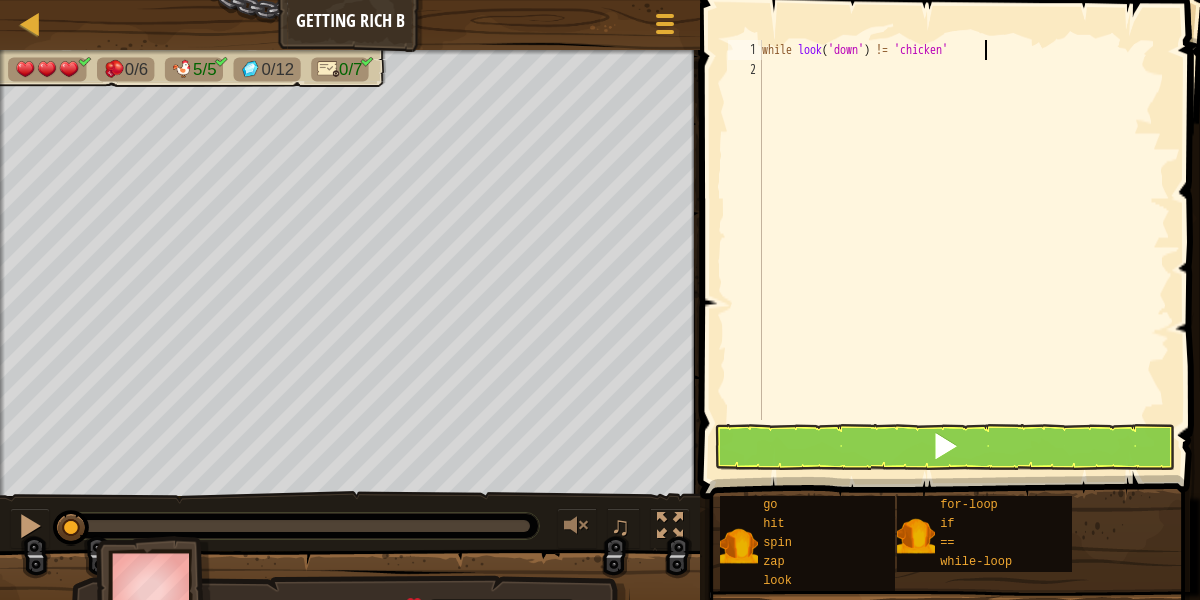 type on "while look('down') != 'chicken':" 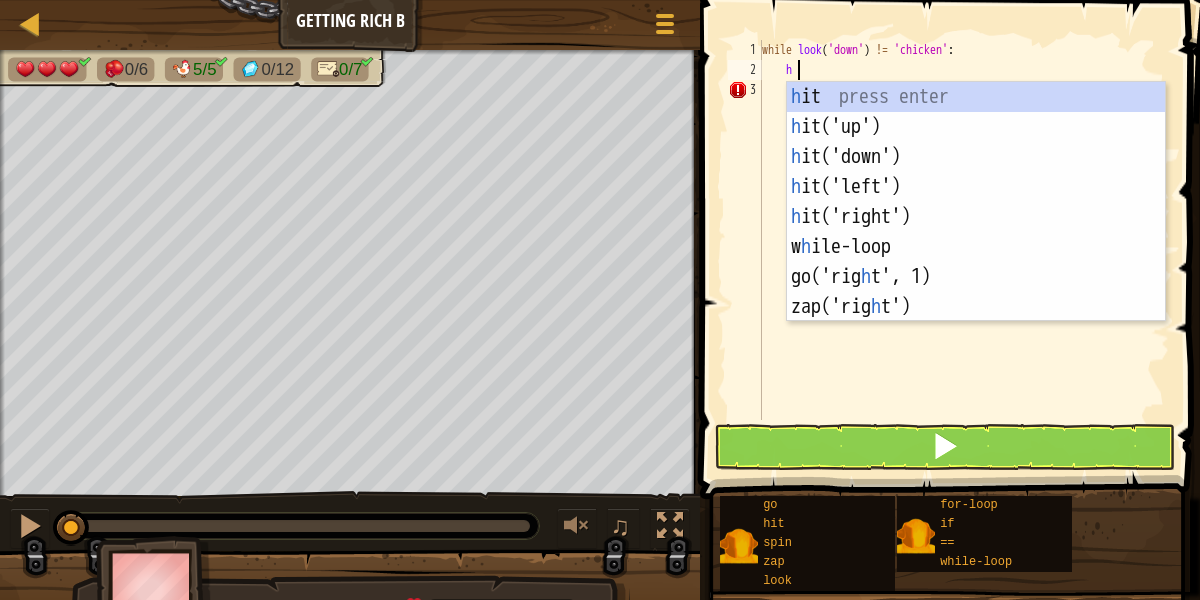 scroll, scrollTop: 9, scrollLeft: 3, axis: both 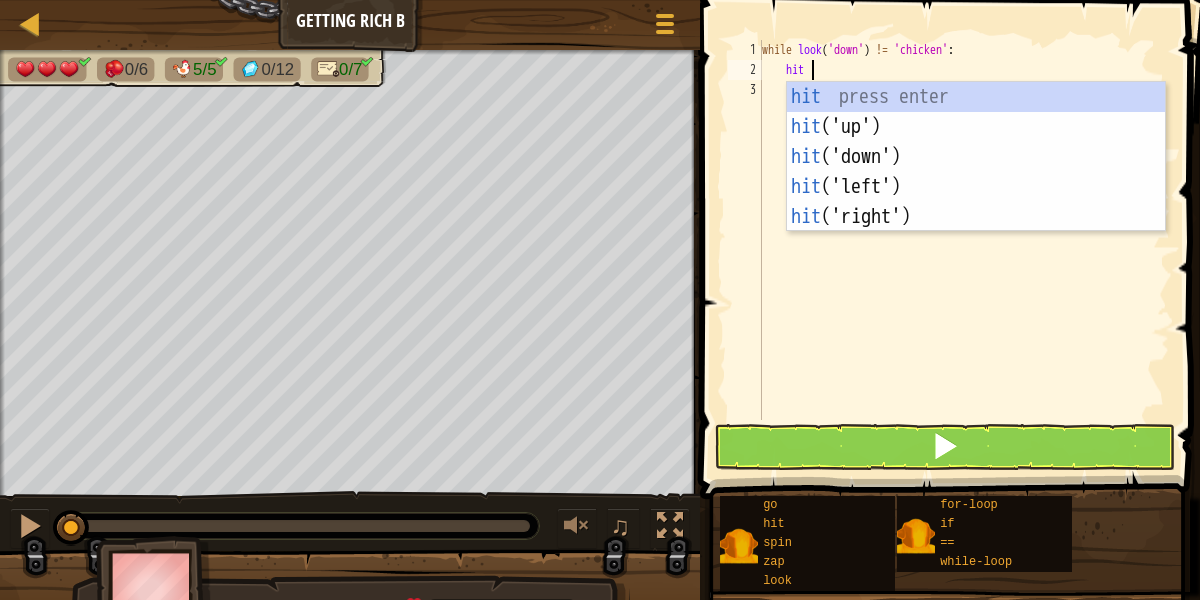 type on "hitdown" 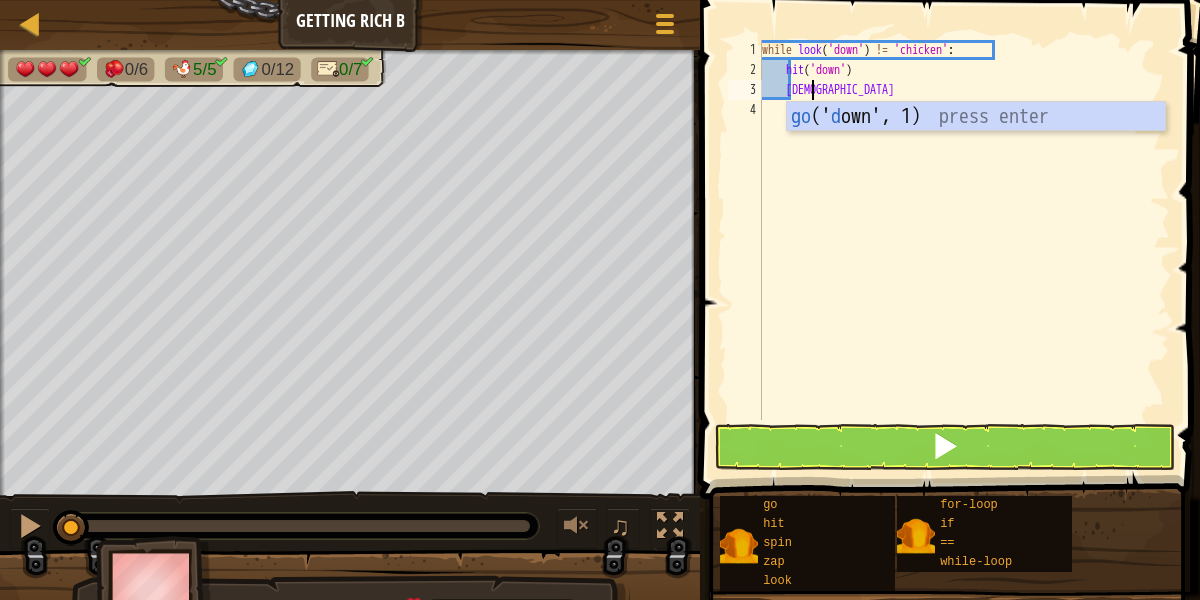 type on "godown" 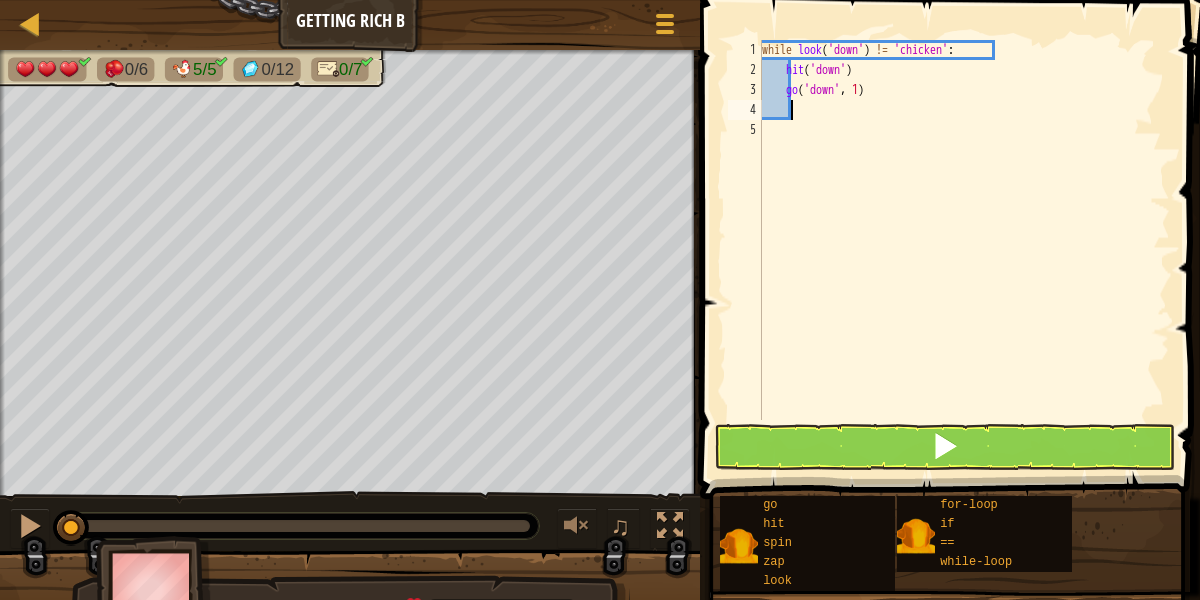 scroll, scrollTop: 9, scrollLeft: 0, axis: vertical 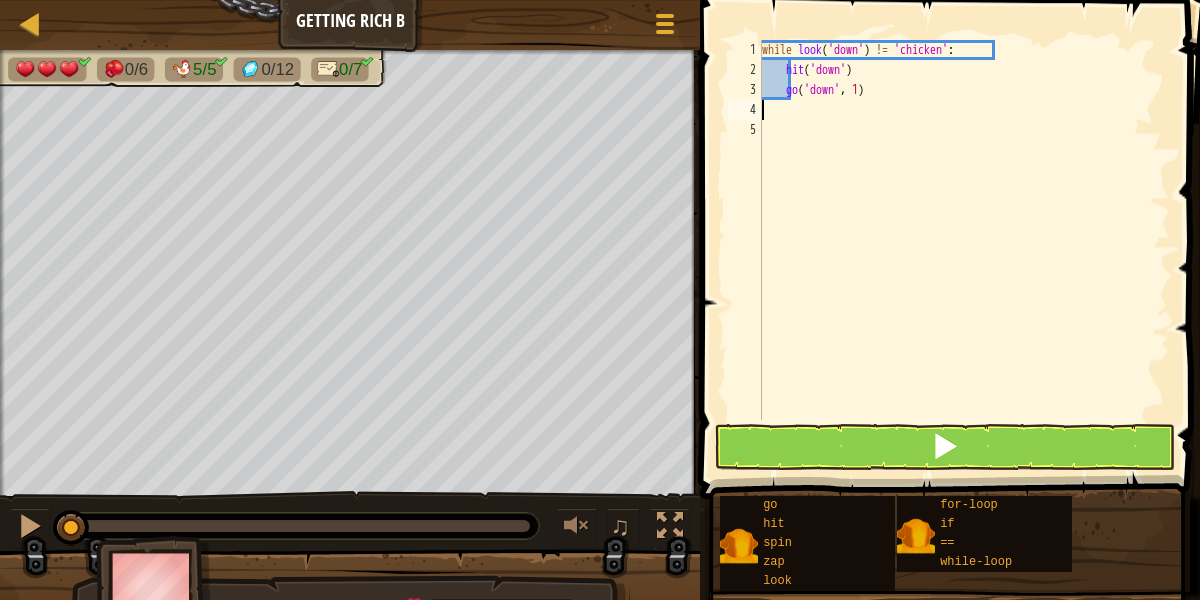 type on "go('down', 1)" 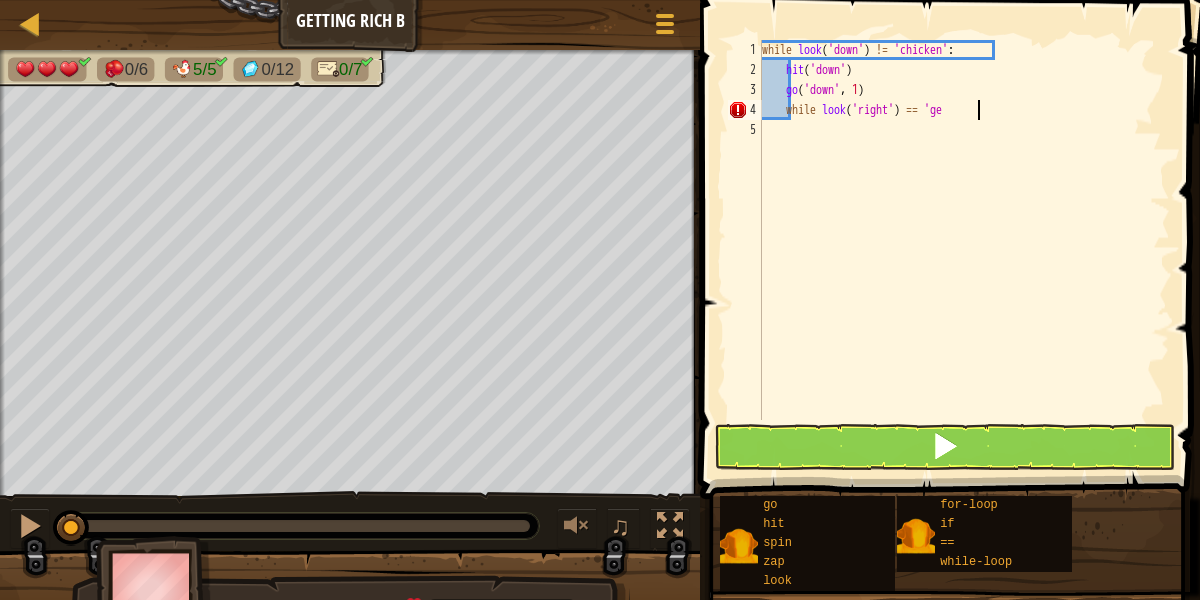 scroll, scrollTop: 9, scrollLeft: 18, axis: both 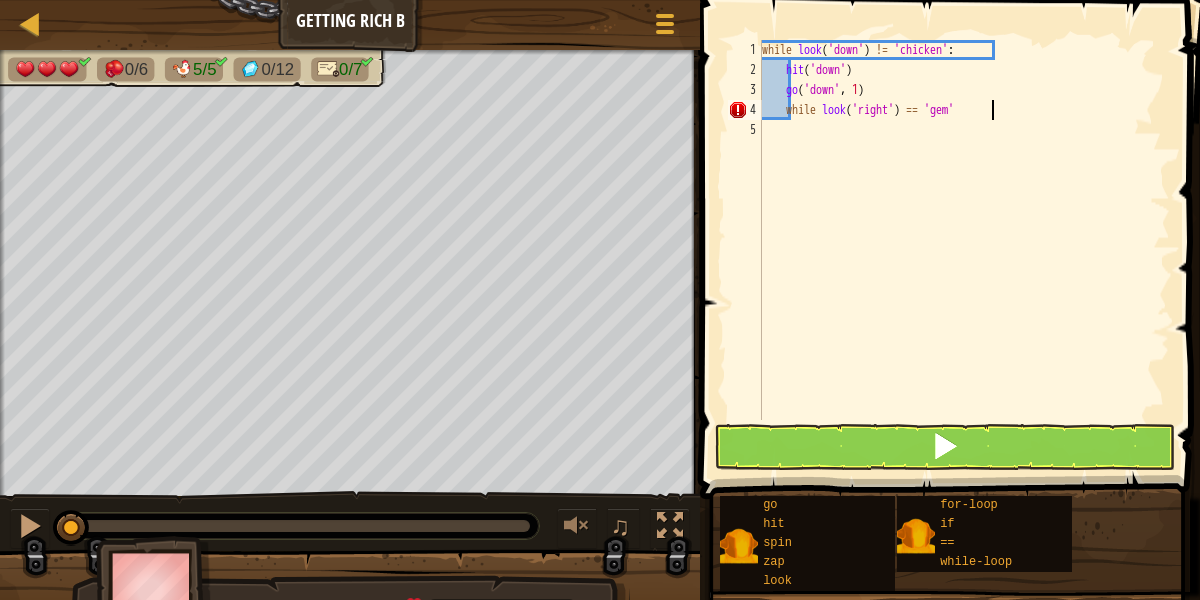type on "while look('right') == 'gem':" 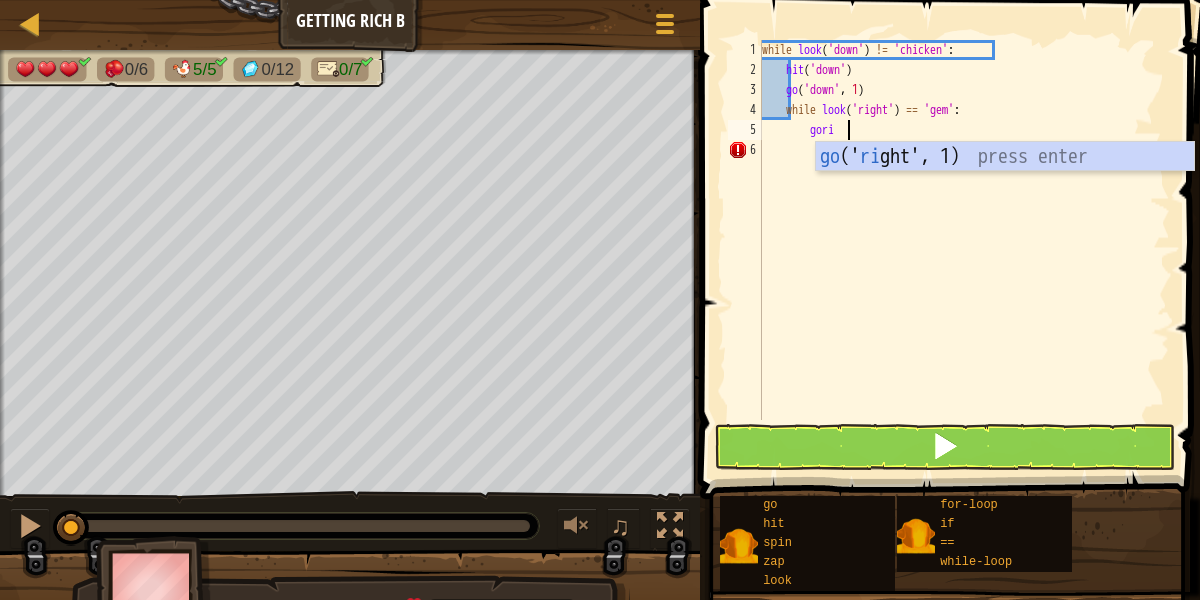 type on "goright" 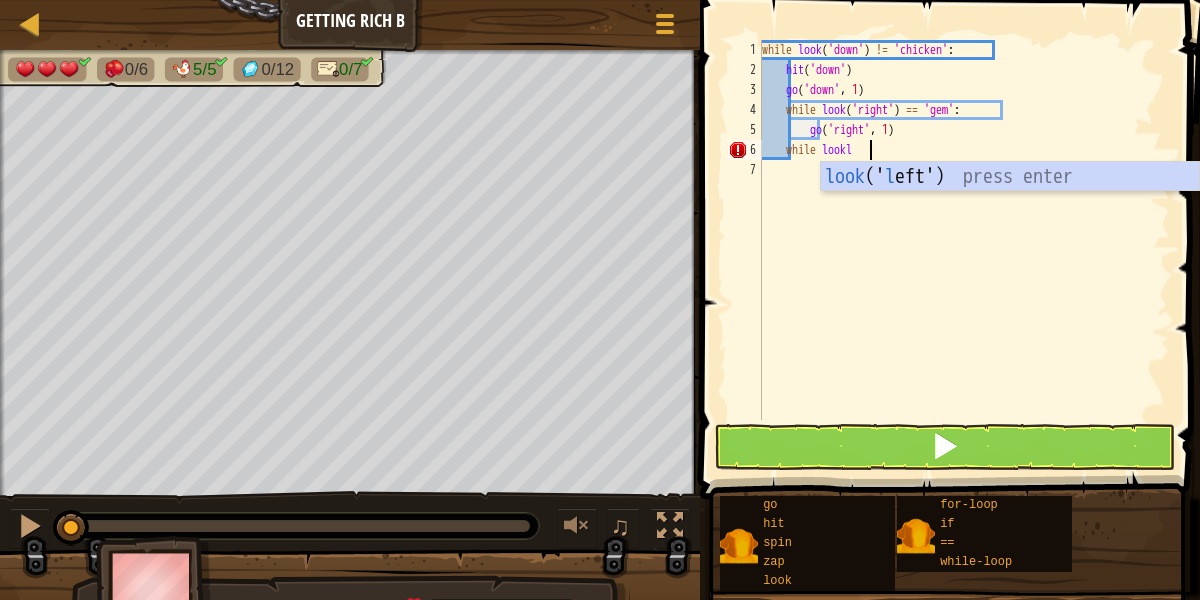 scroll, scrollTop: 9, scrollLeft: 9, axis: both 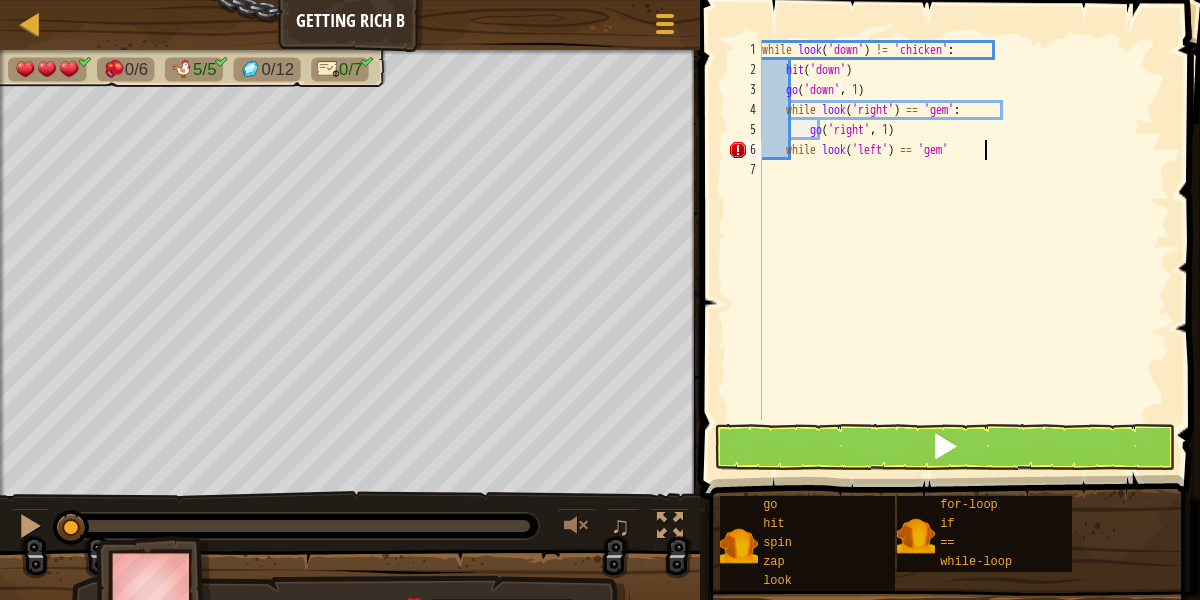 type on "while look('left') == 'gem':" 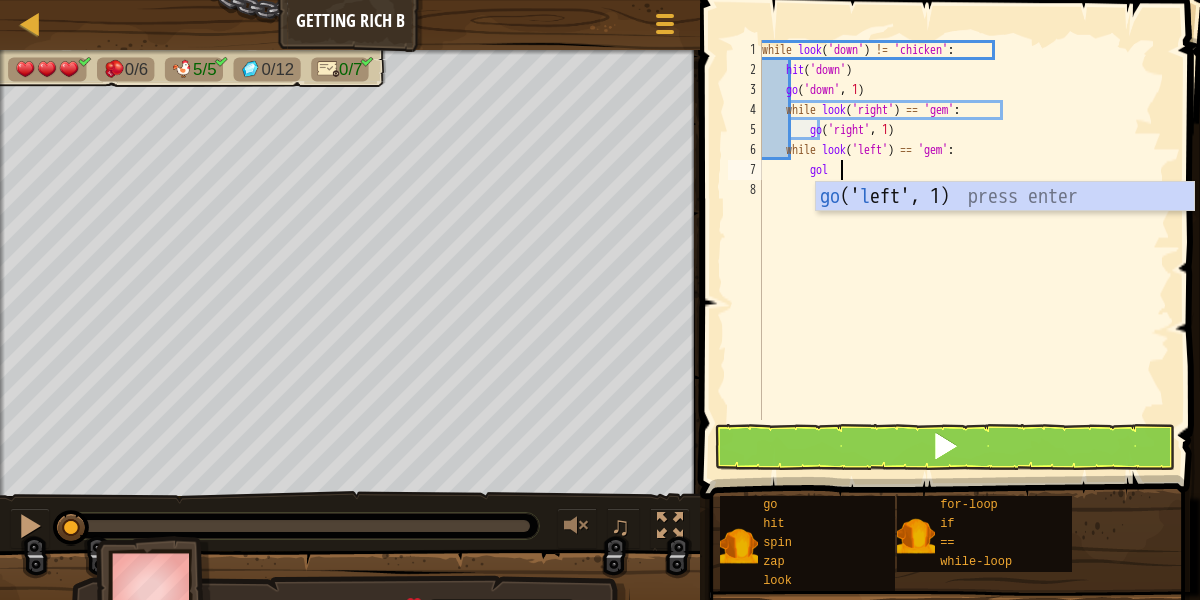 type on "gole" 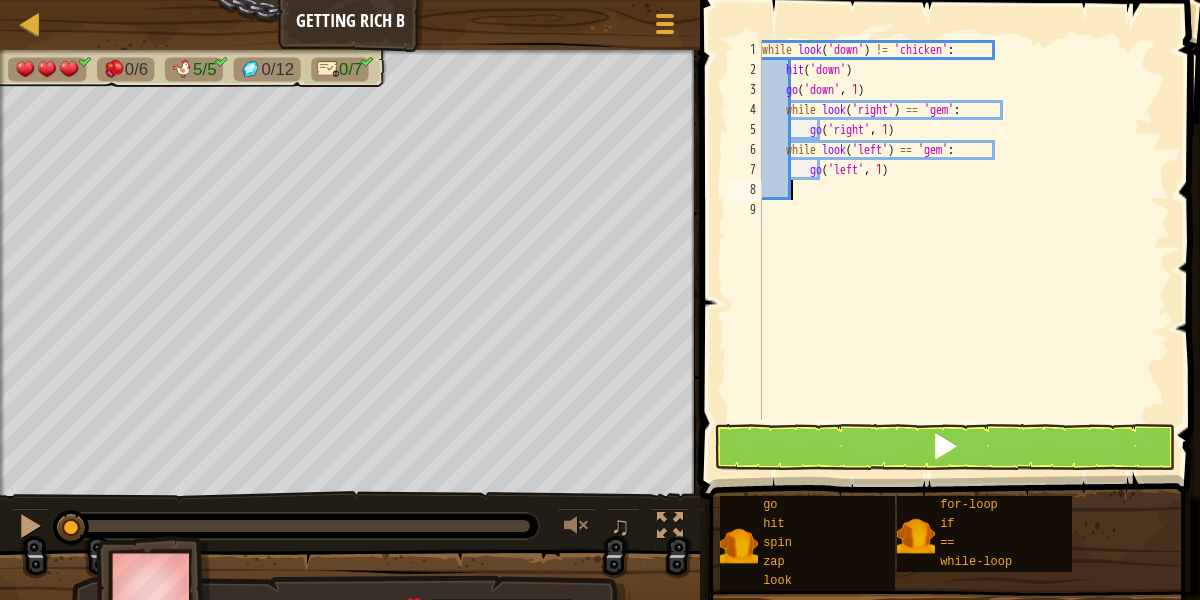 scroll, scrollTop: 9, scrollLeft: 2, axis: both 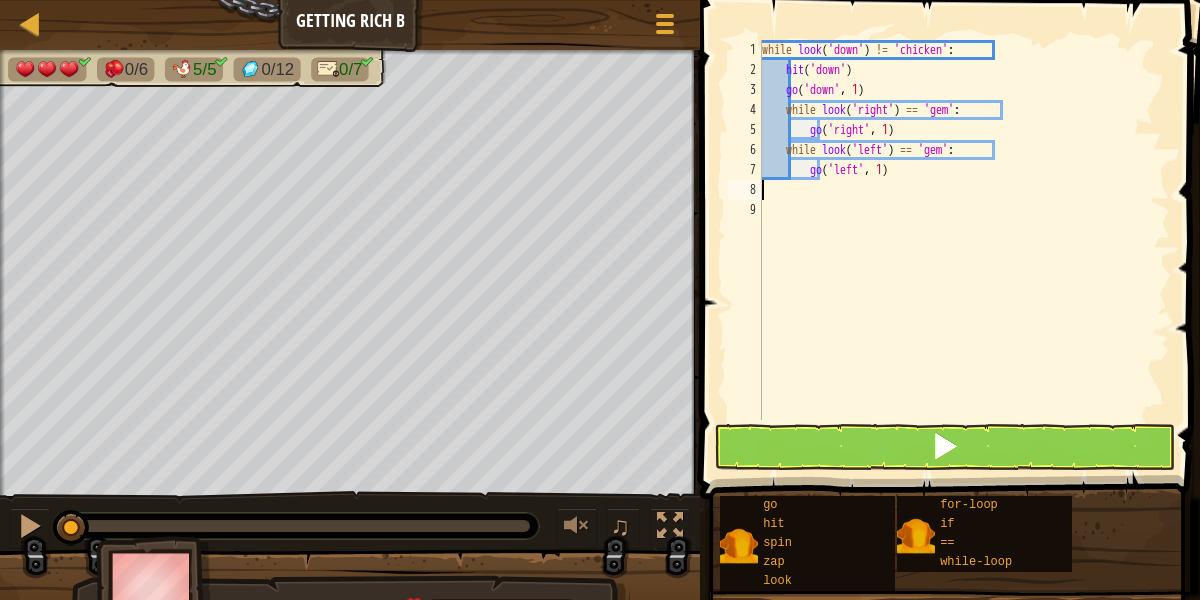 click at bounding box center (945, 447) 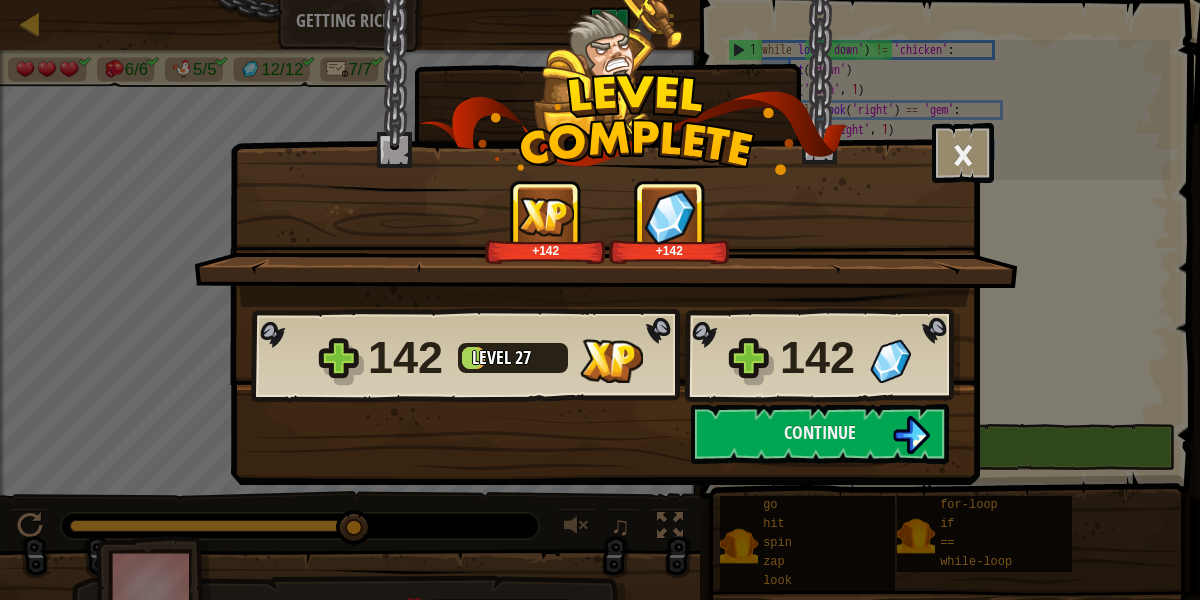 click on "Continue" at bounding box center [820, 432] 